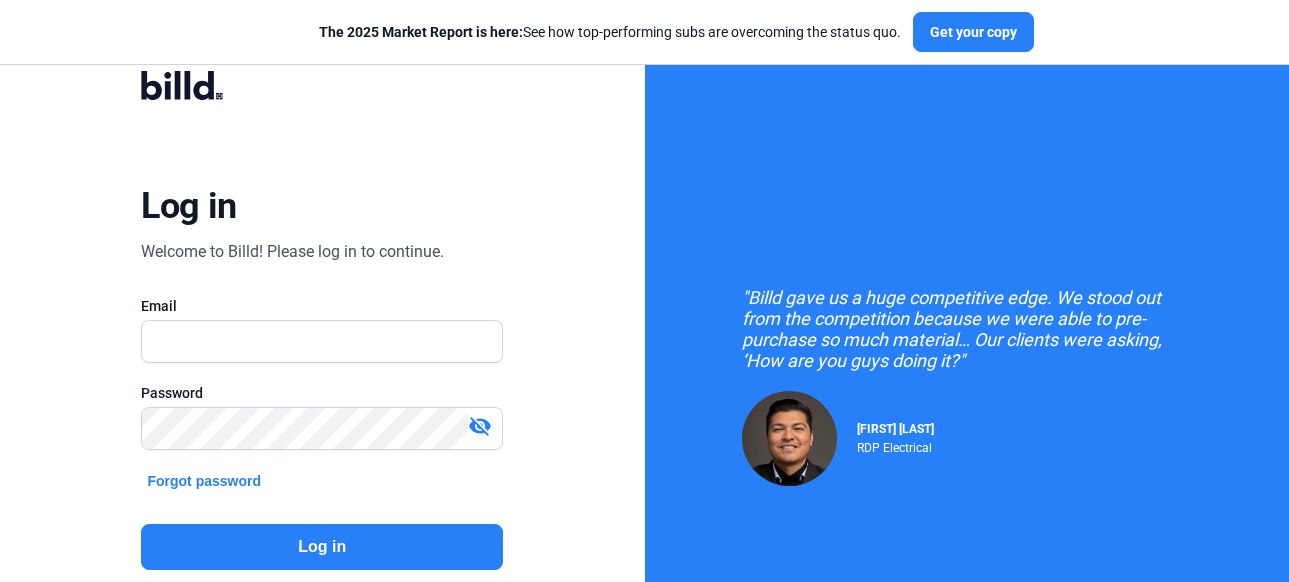 scroll, scrollTop: 0, scrollLeft: 0, axis: both 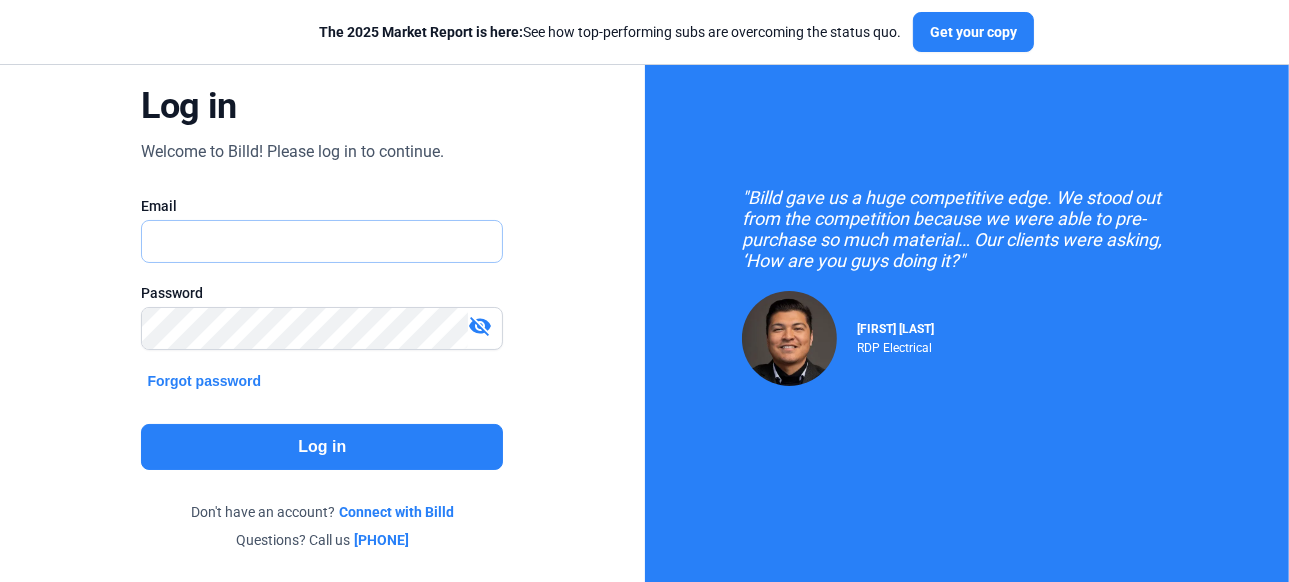 type on "[EMAIL]" 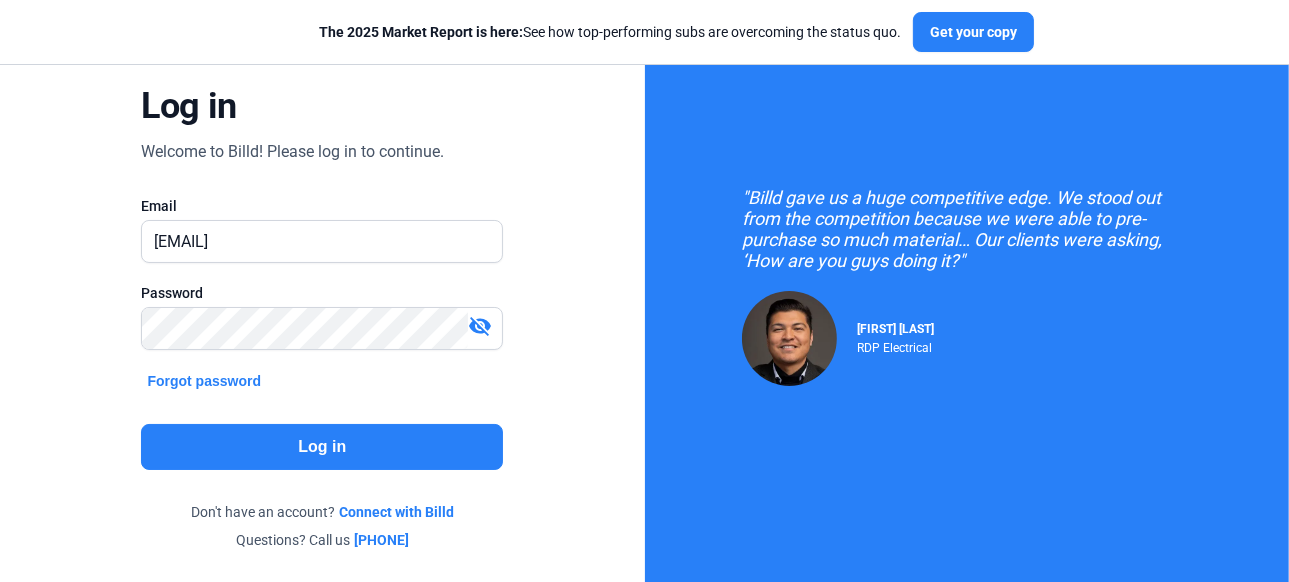 click on "Log in" 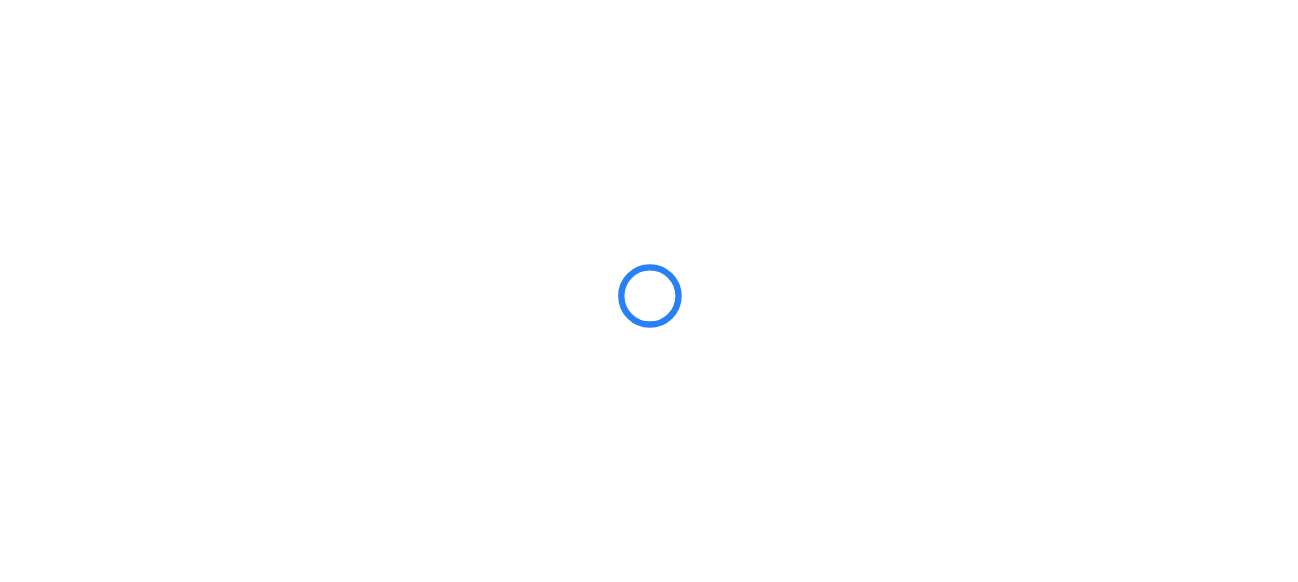 scroll, scrollTop: 0, scrollLeft: 0, axis: both 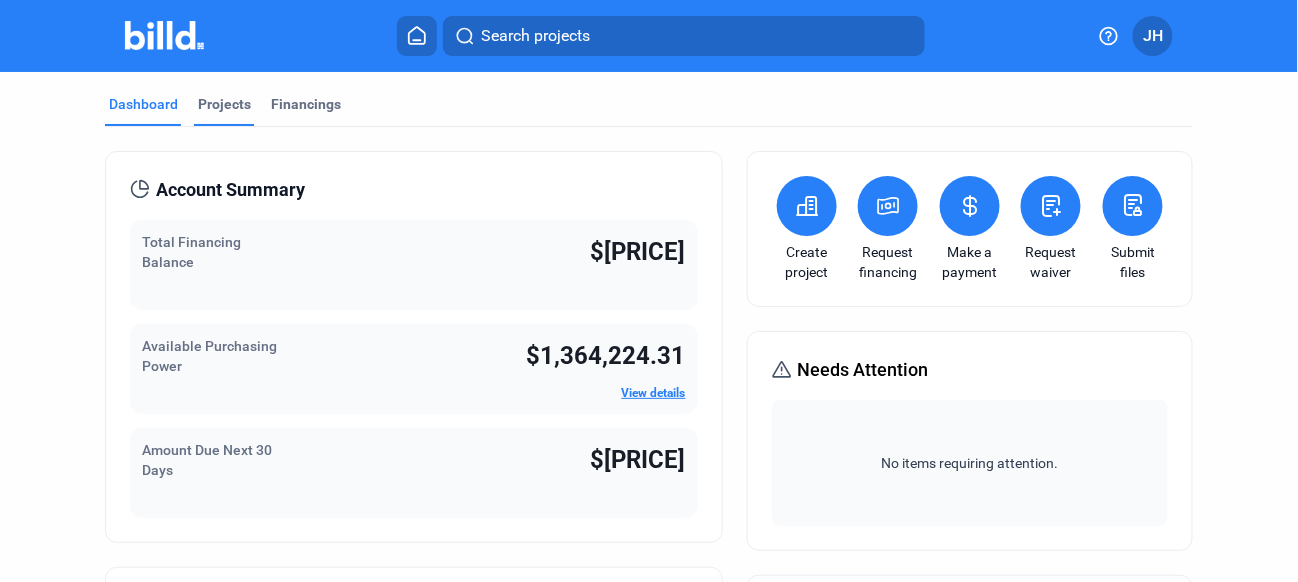 click on "Projects" at bounding box center [224, 104] 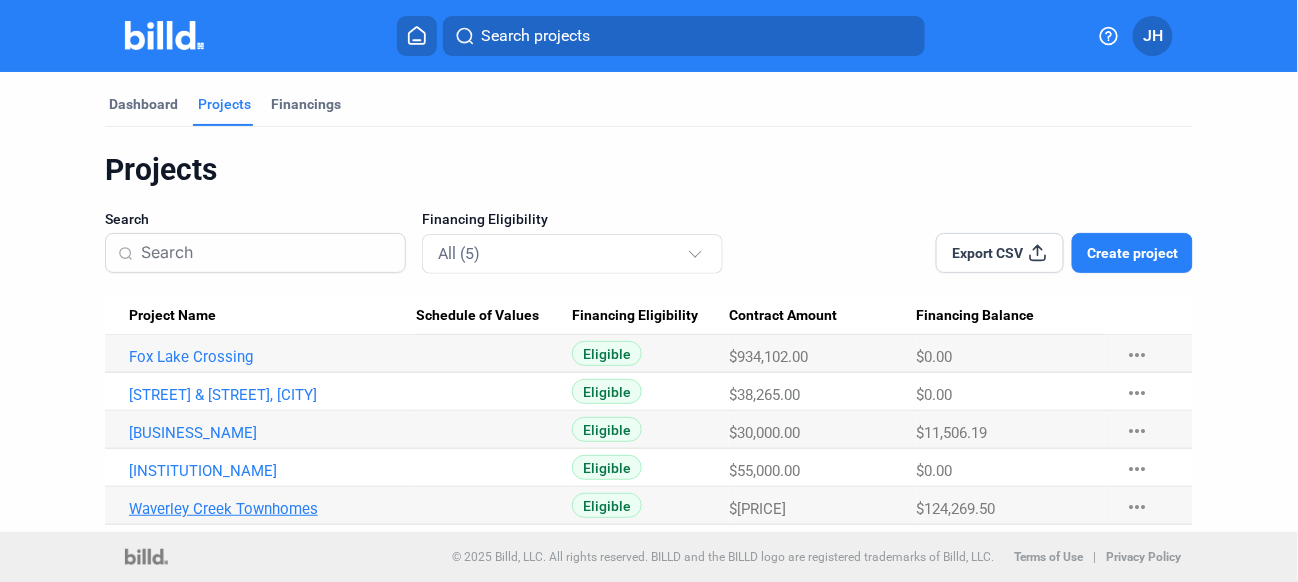 click on "Waverley Creek Townhomes" at bounding box center [272, 357] 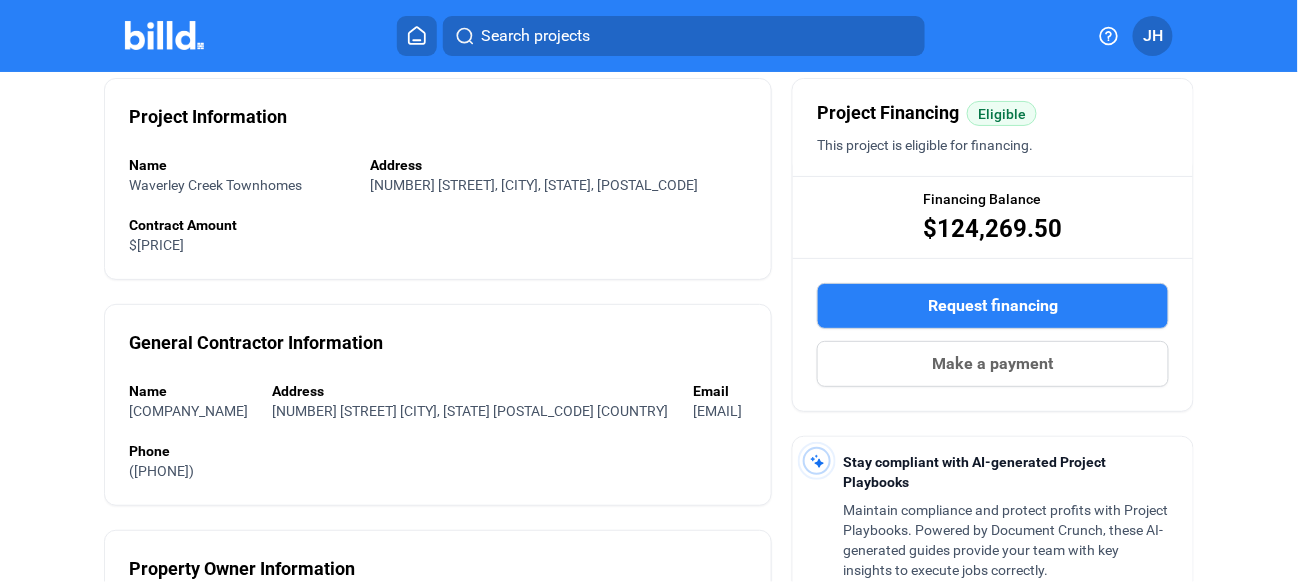 scroll, scrollTop: 200, scrollLeft: 0, axis: vertical 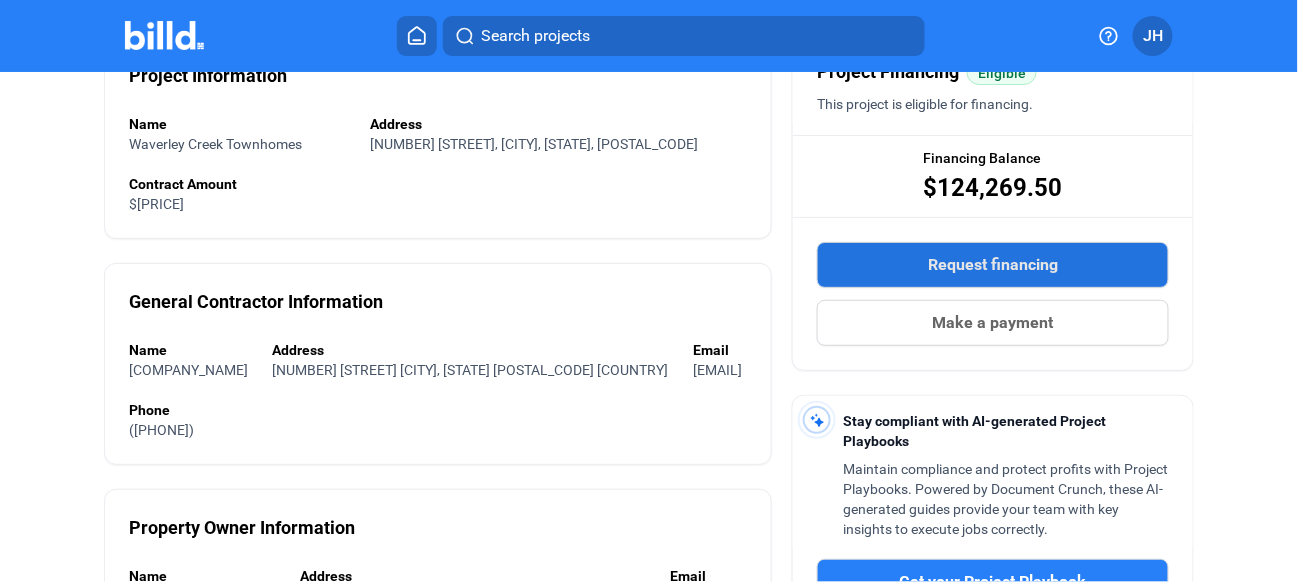 click on "Request financing" at bounding box center [993, 265] 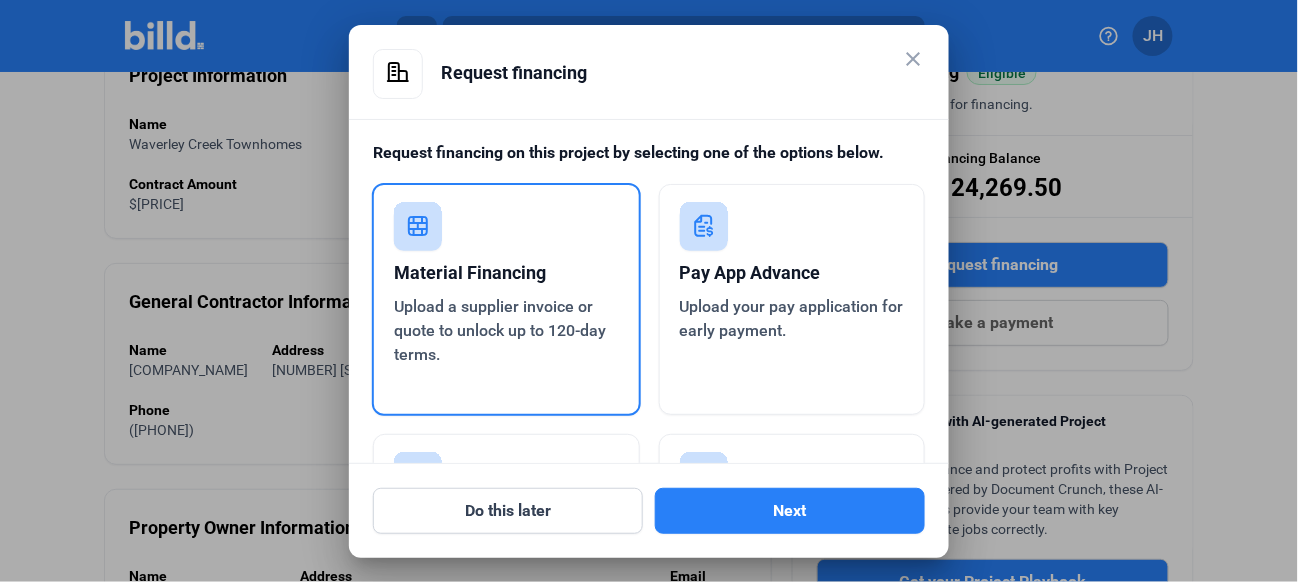 click on "Pay App Advance" at bounding box center (792, 273) 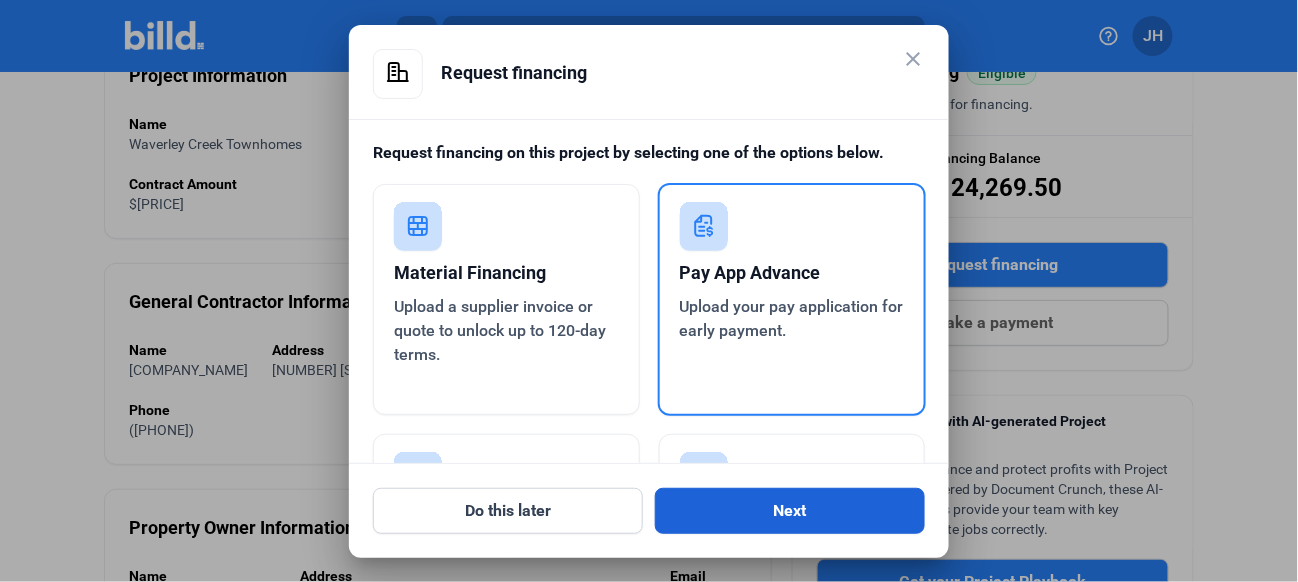 click on "Next" at bounding box center (790, 511) 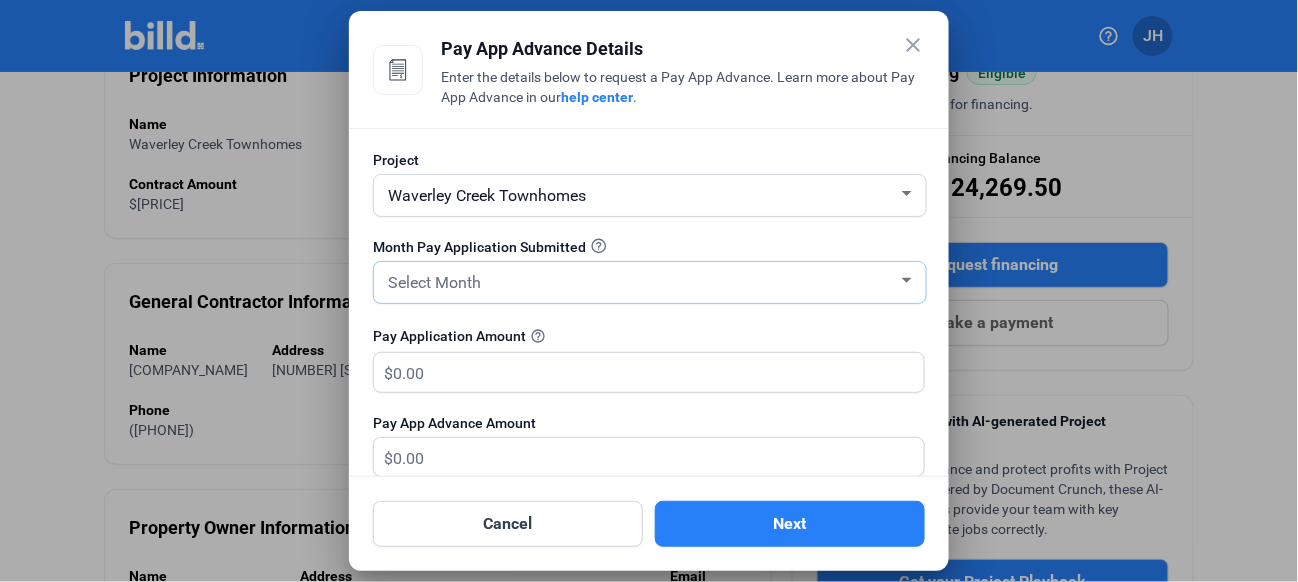 click on "Select Month" at bounding box center (641, 281) 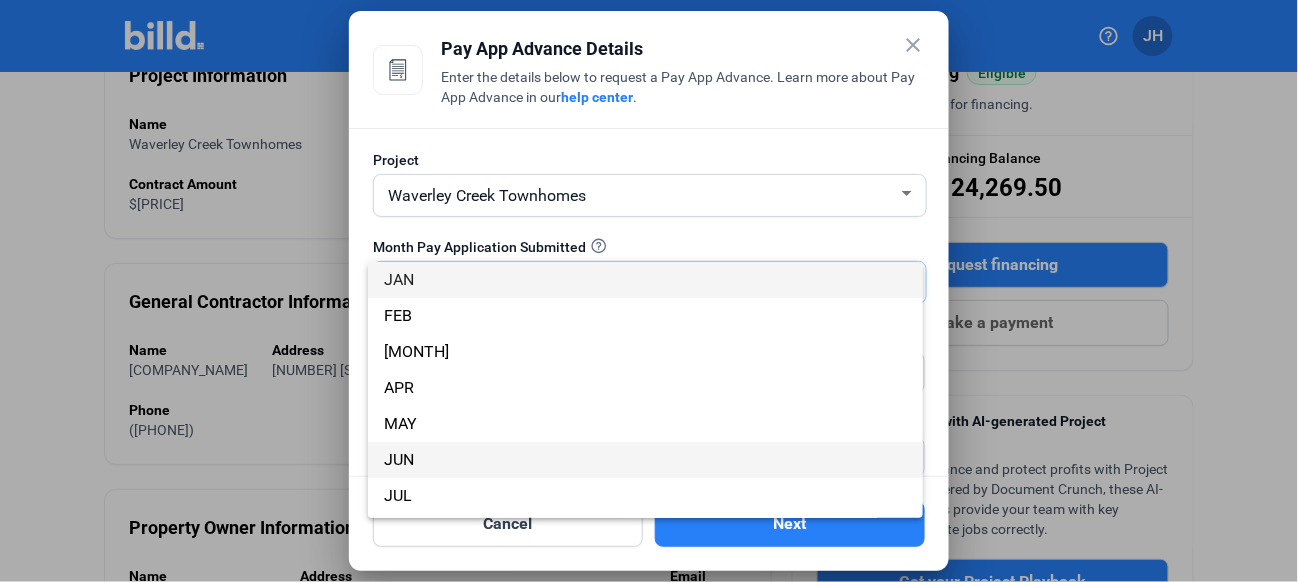 scroll, scrollTop: 100, scrollLeft: 0, axis: vertical 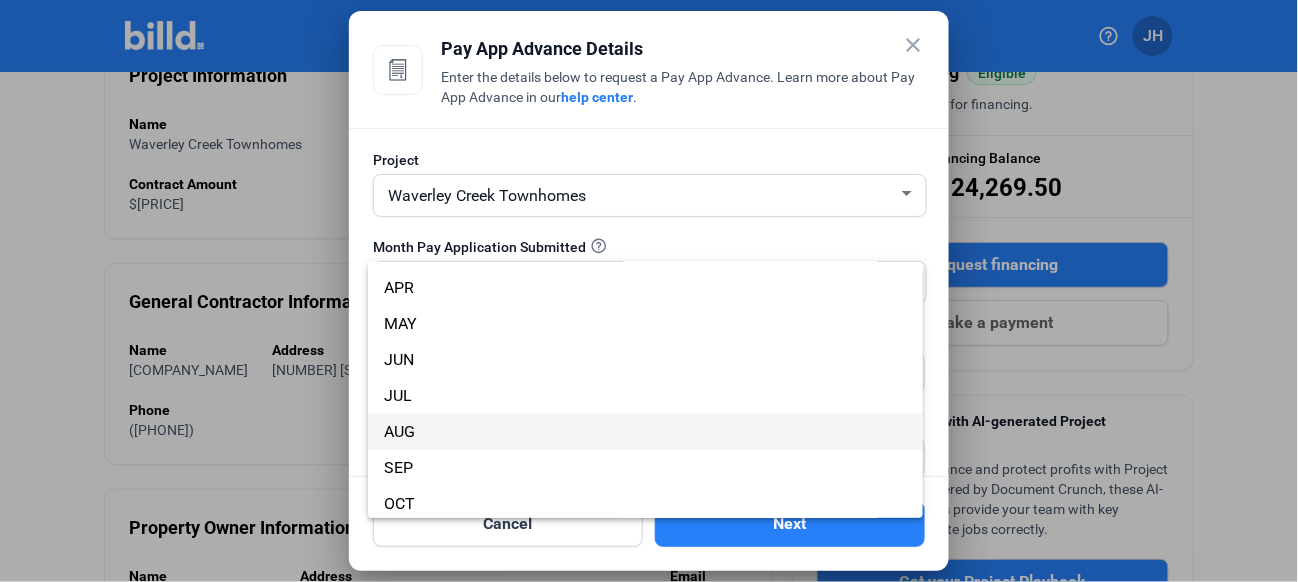 click on "AUG" at bounding box center (645, 432) 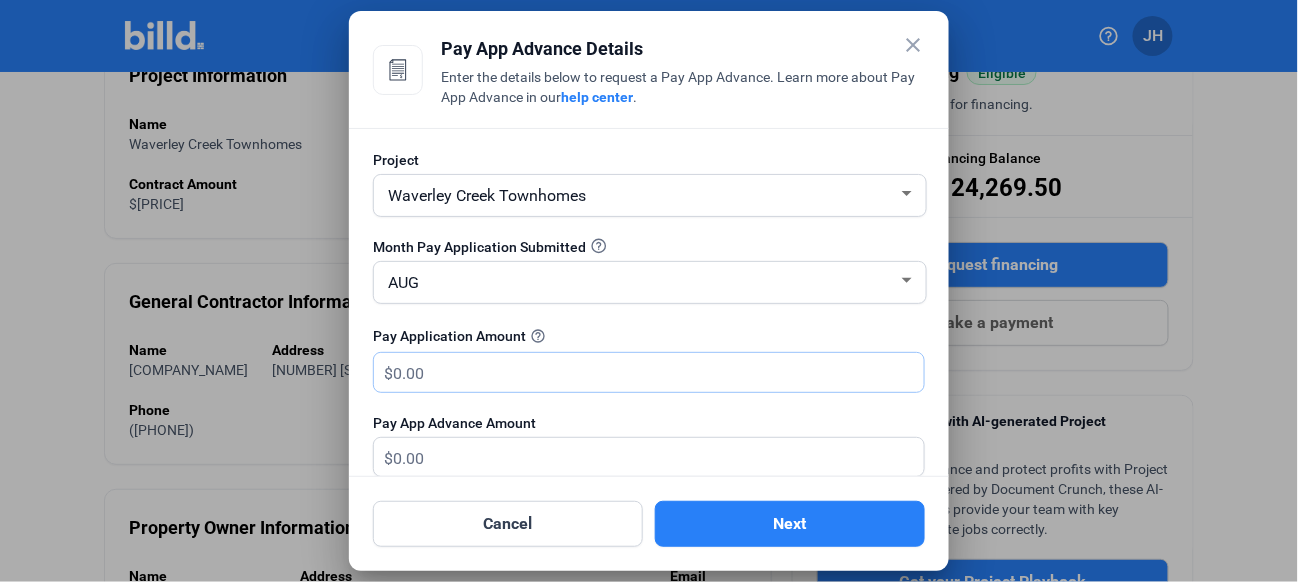 click at bounding box center (658, 372) 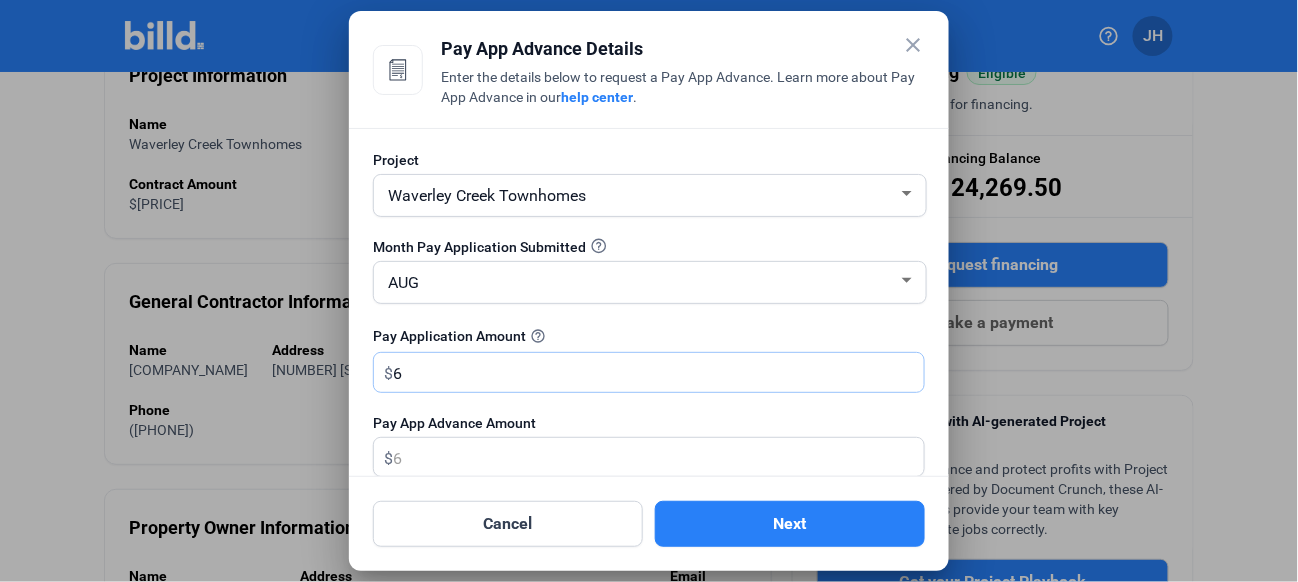 type on "6.00" 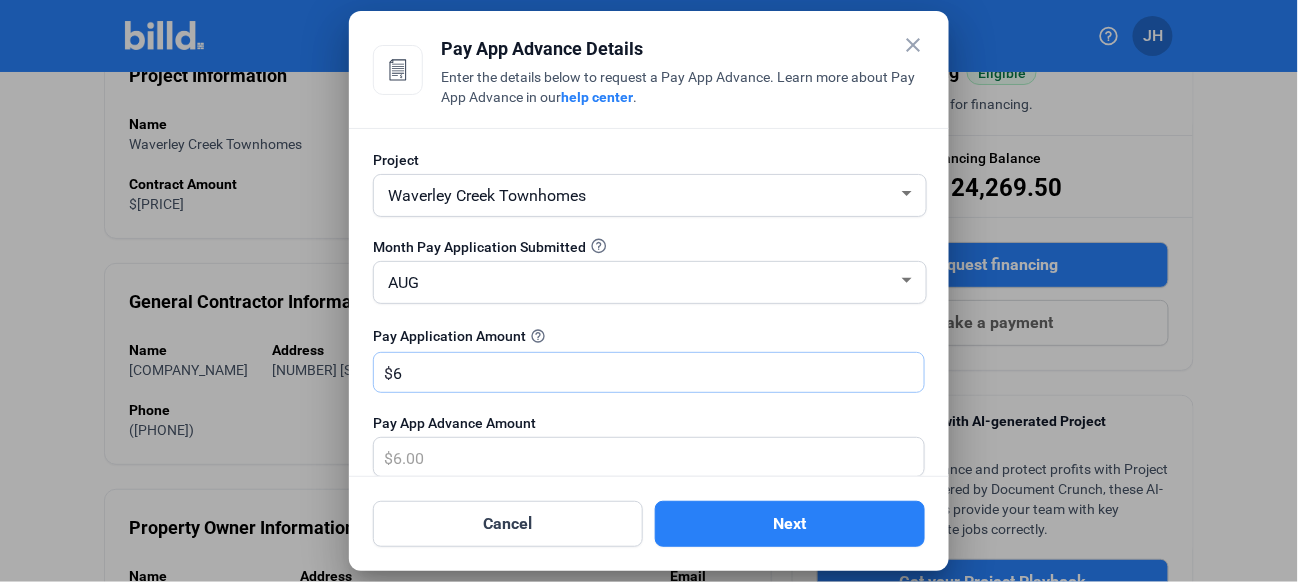 type on "66" 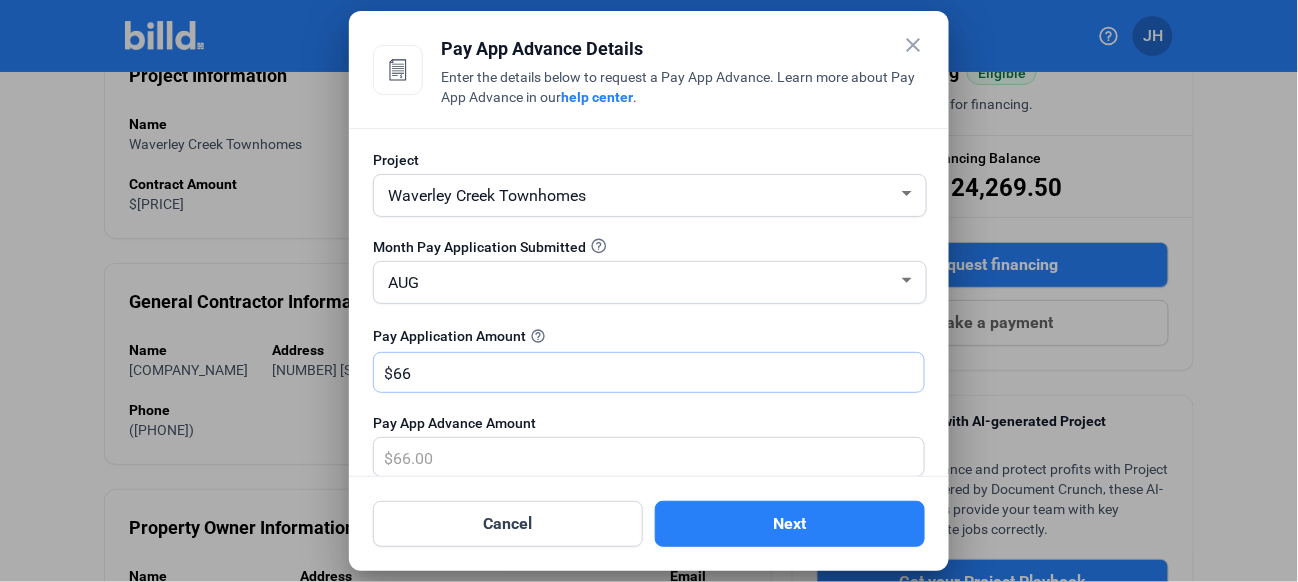 type on "660" 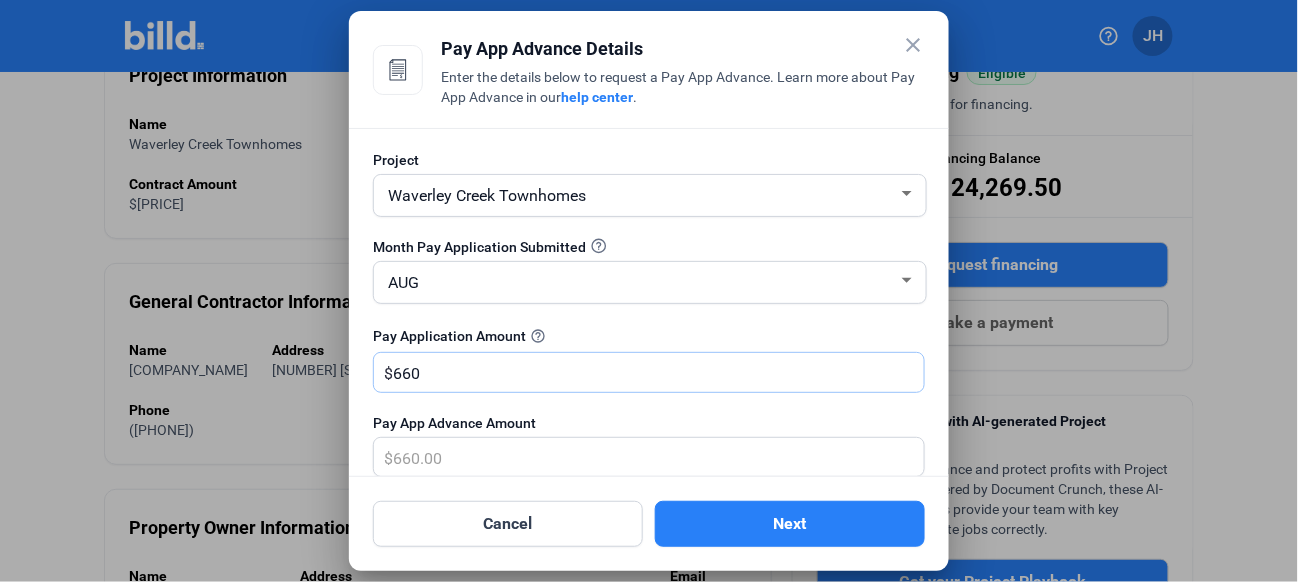 type on "6607" 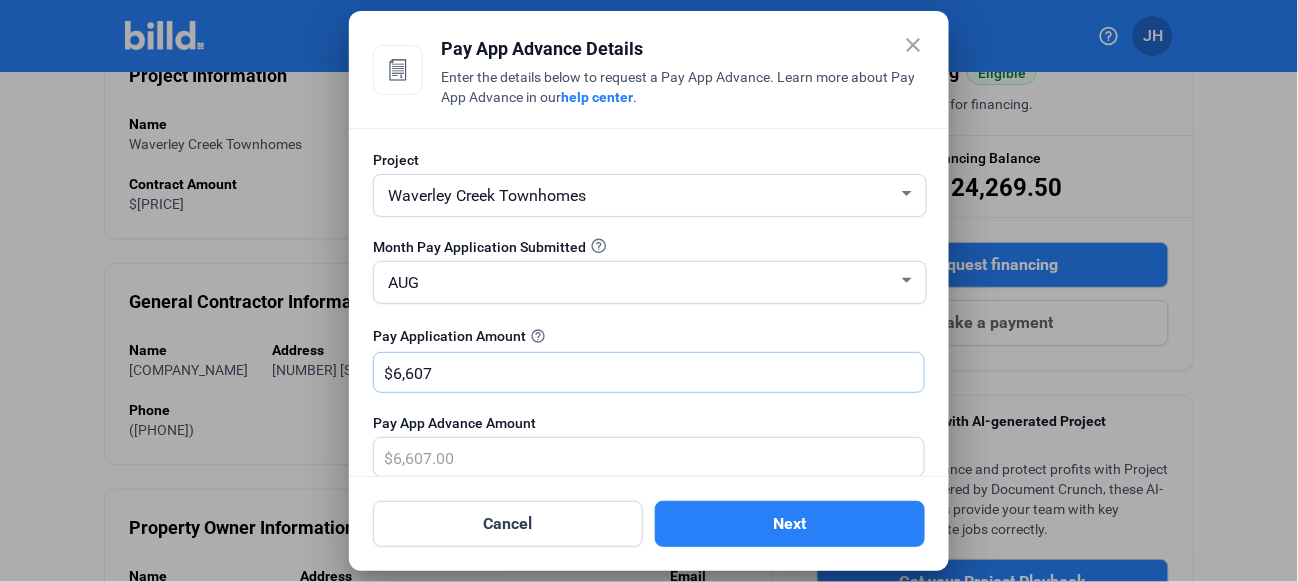 type on "6,6078" 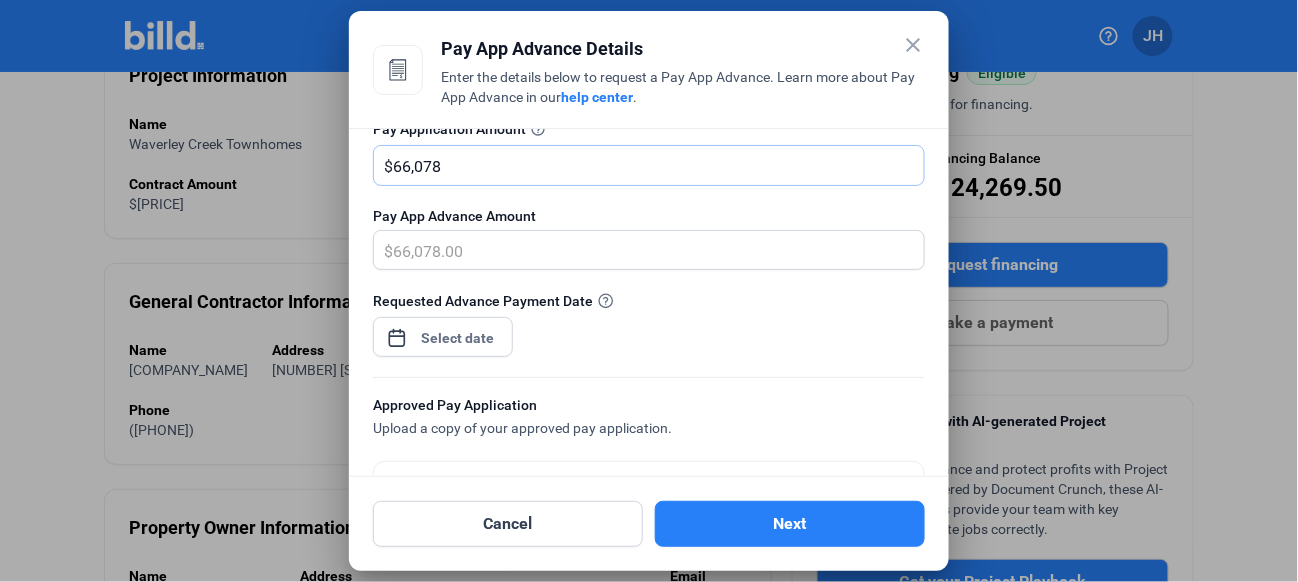 scroll, scrollTop: 300, scrollLeft: 0, axis: vertical 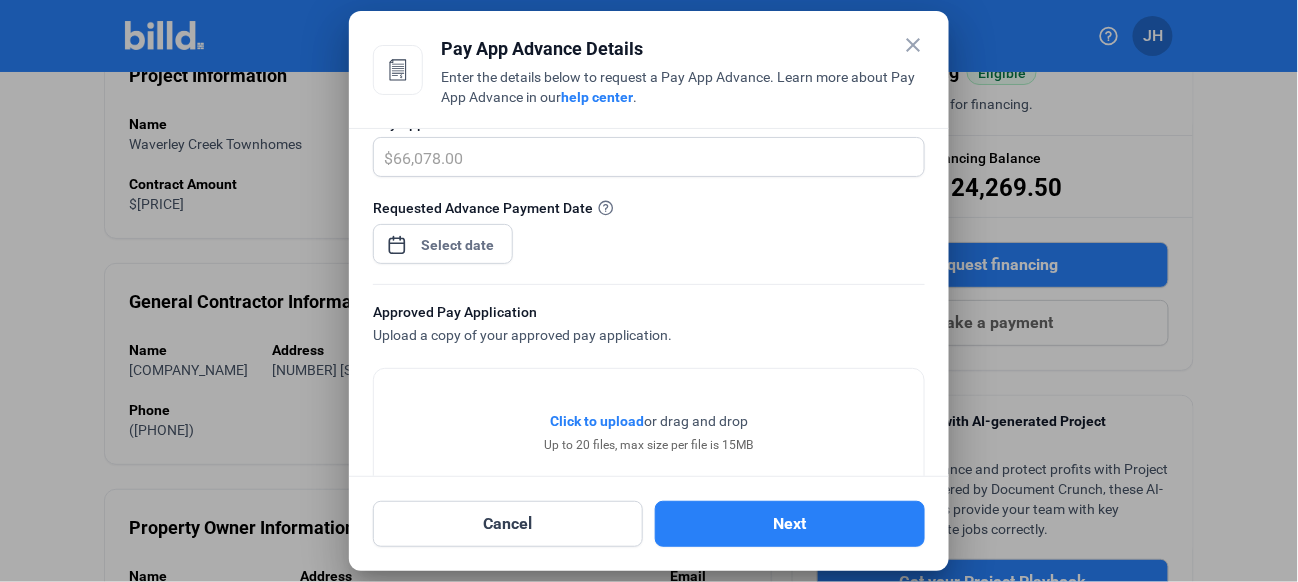 type on "66,078" 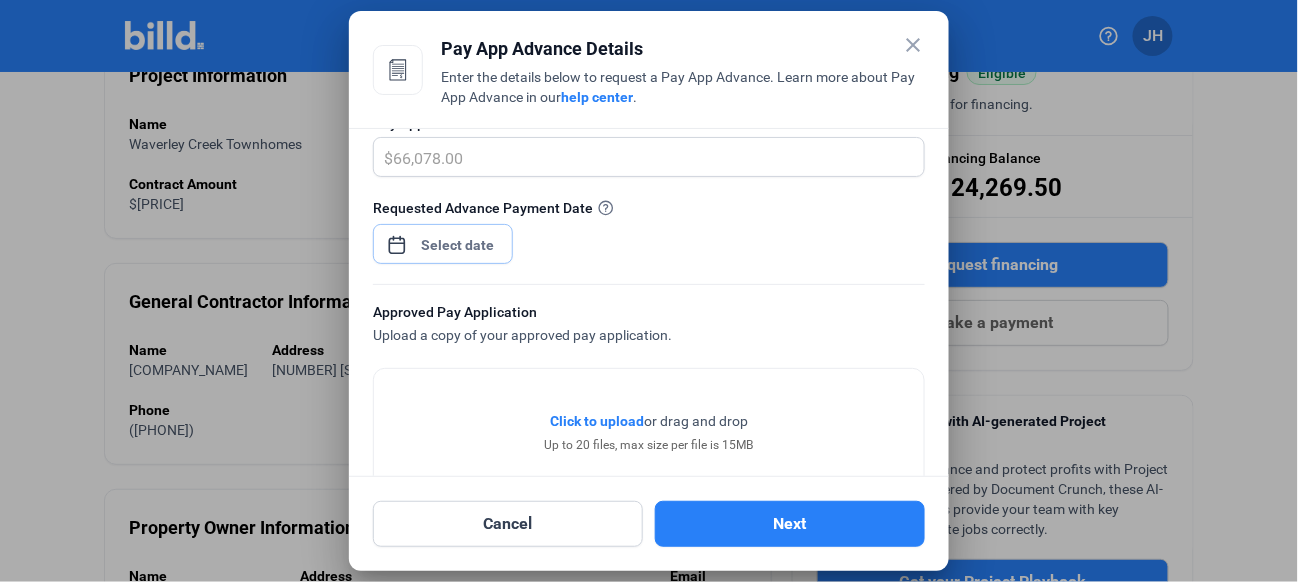 click on "close  Pay App Advance Details   Enter the details below to request a Pay App Advance. Learn more about Pay App Advance in our   help center .  Project  Waverley Creek Townhomes  Month Pay Application Submitted  AUG  Pay Application Amount  help_outline $ 66,078  Pay App Advance Amount  $ 66,078.00  Requested Advance Payment Date   Approved Pay Application   Upload a copy of your approved pay application.  Click to upload  Tap to upload or drag and drop  Up to 20 files, max size per file is 15MB  Important Reminder If you are paid by your GC via check, you must upload the check when submitting a payment to Billd. In order to remain in good standing, please do not deposit or cash the check.   Cancel   Next" at bounding box center (649, 291) 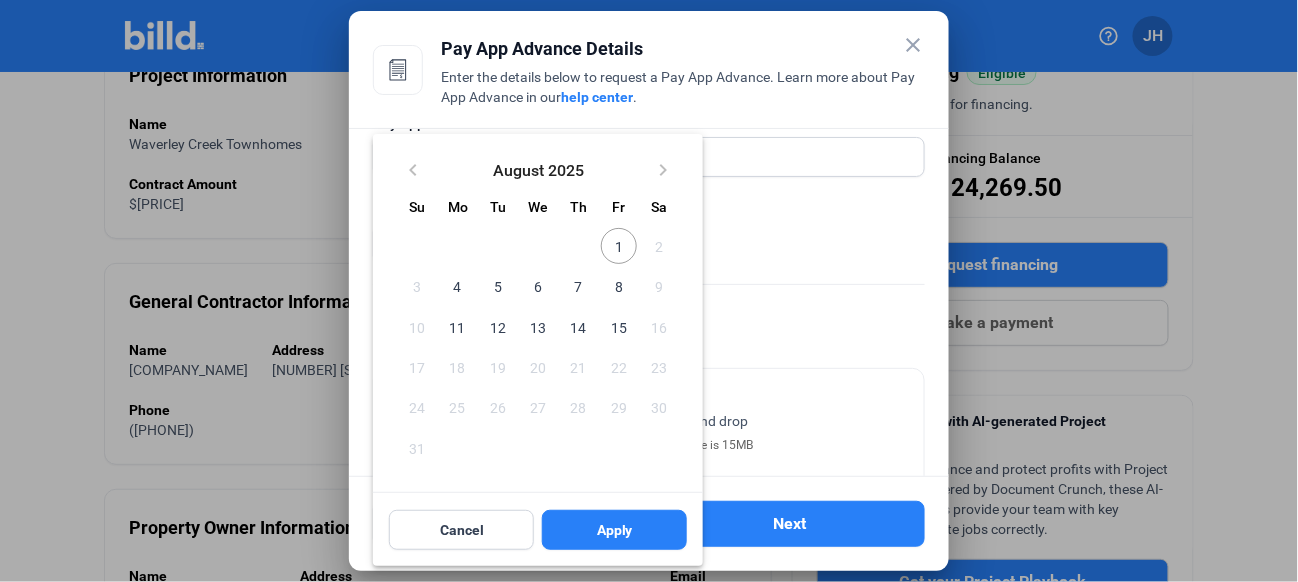 click on "4" at bounding box center [458, 286] 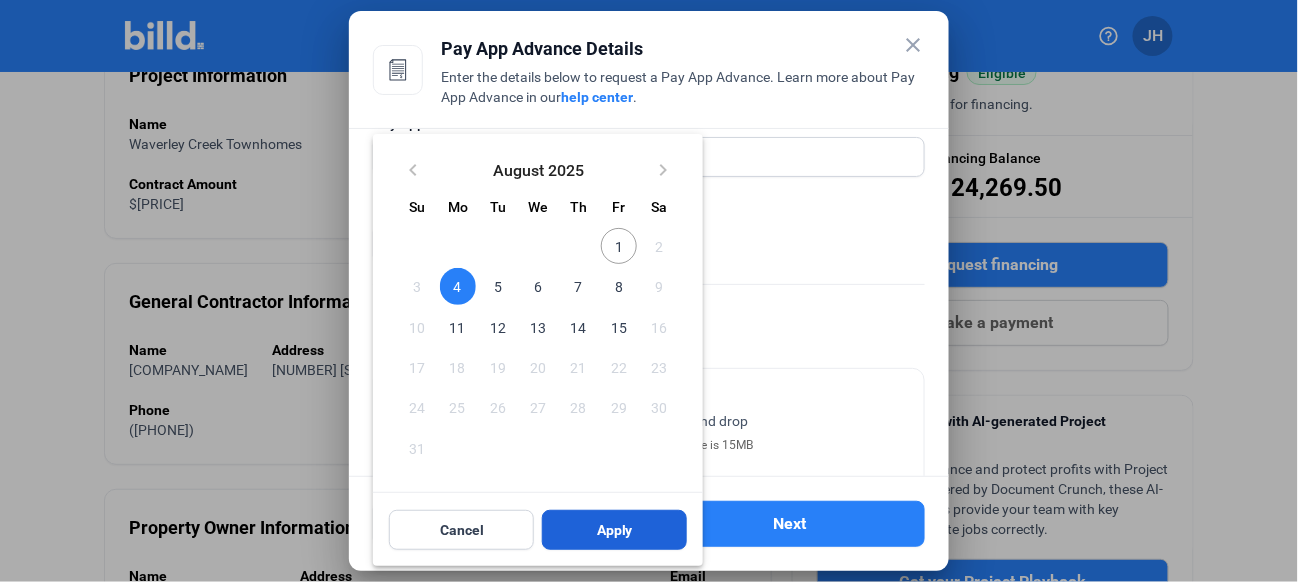 click on "Apply" at bounding box center (614, 530) 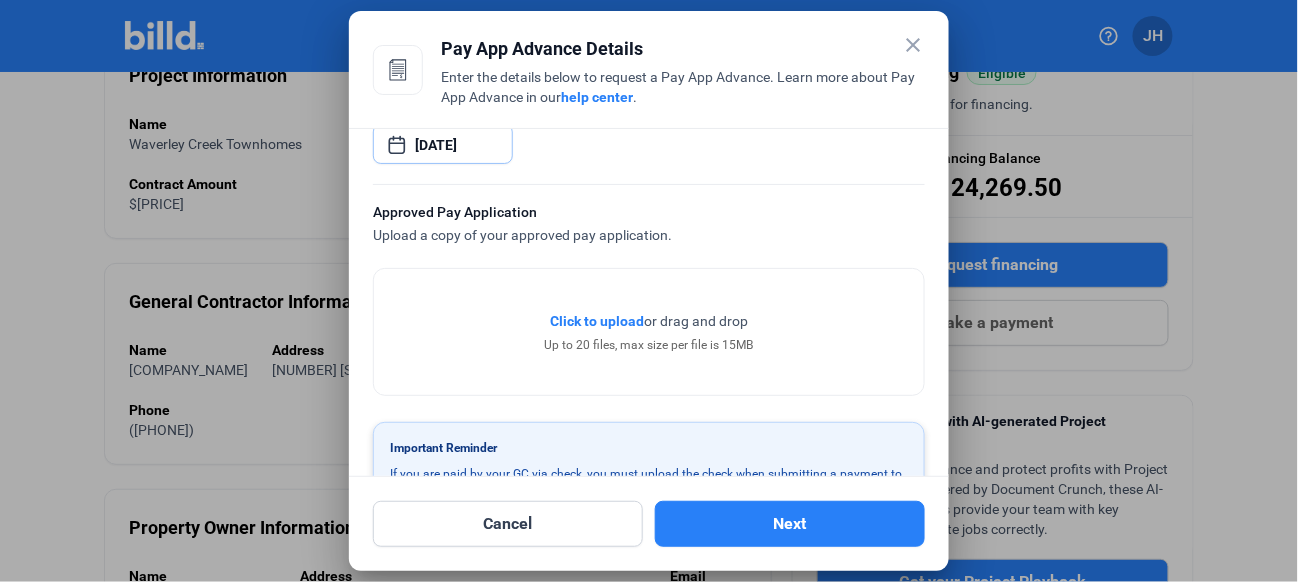 scroll, scrollTop: 462, scrollLeft: 0, axis: vertical 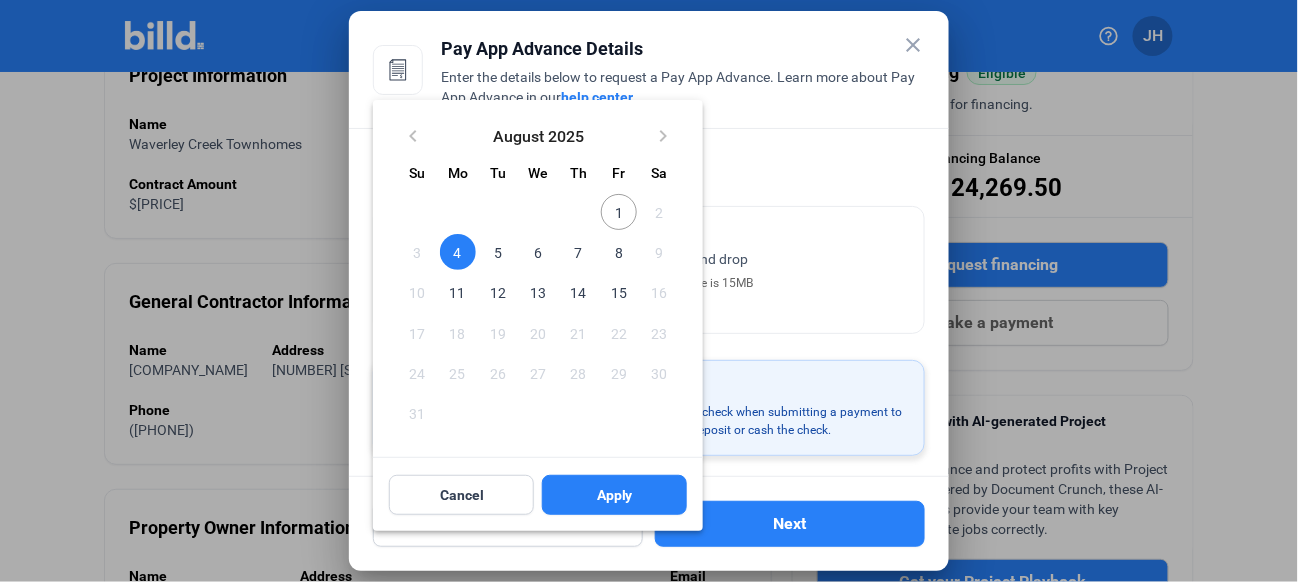 click at bounding box center [649, 291] 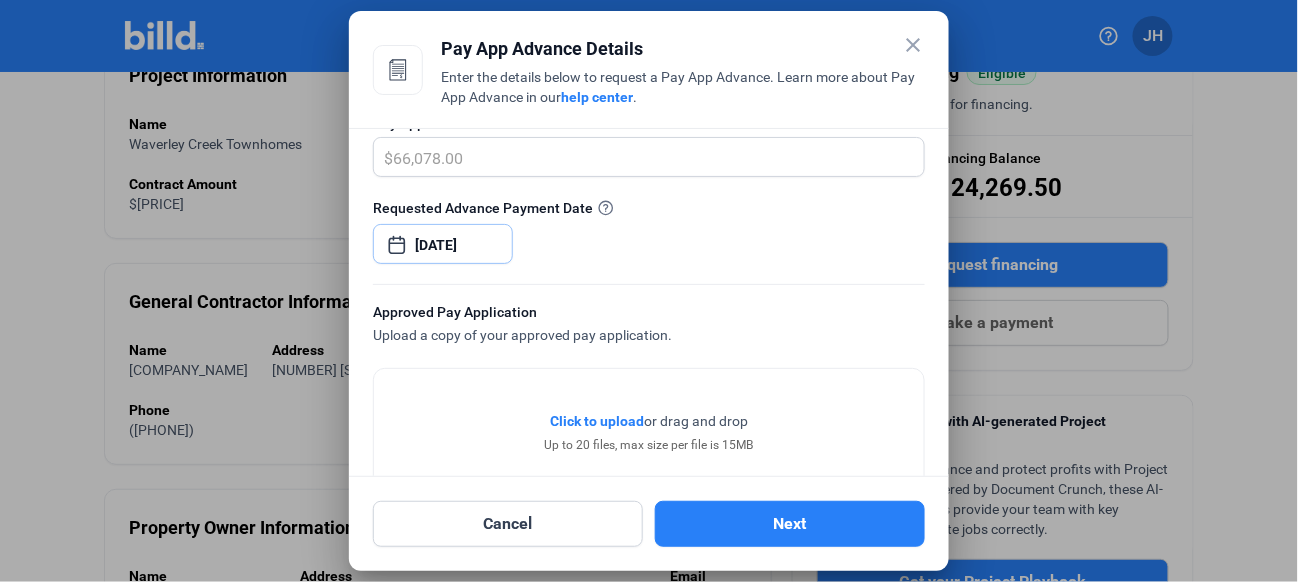 scroll, scrollTop: 439, scrollLeft: 0, axis: vertical 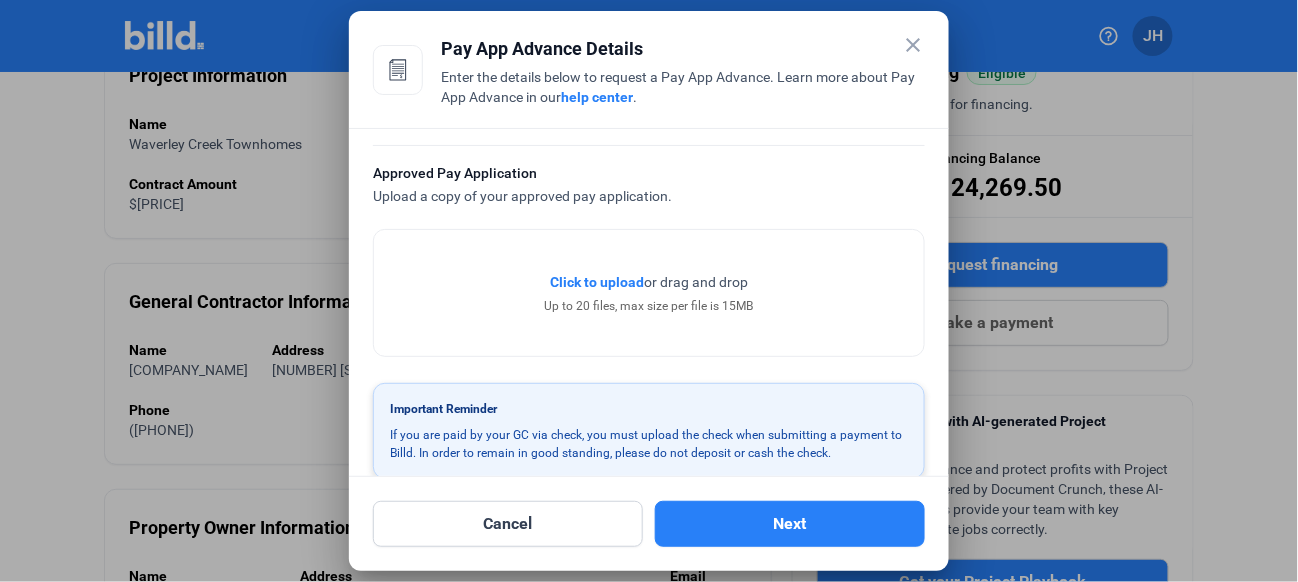 click on "Click to upload" 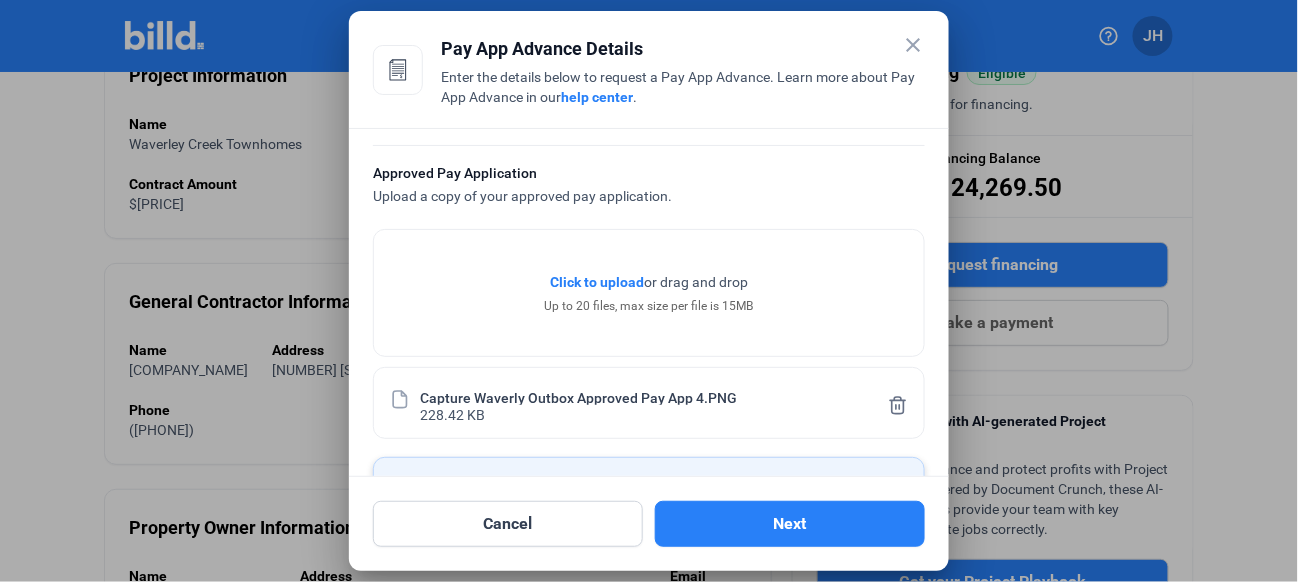 click on "Click to upload" 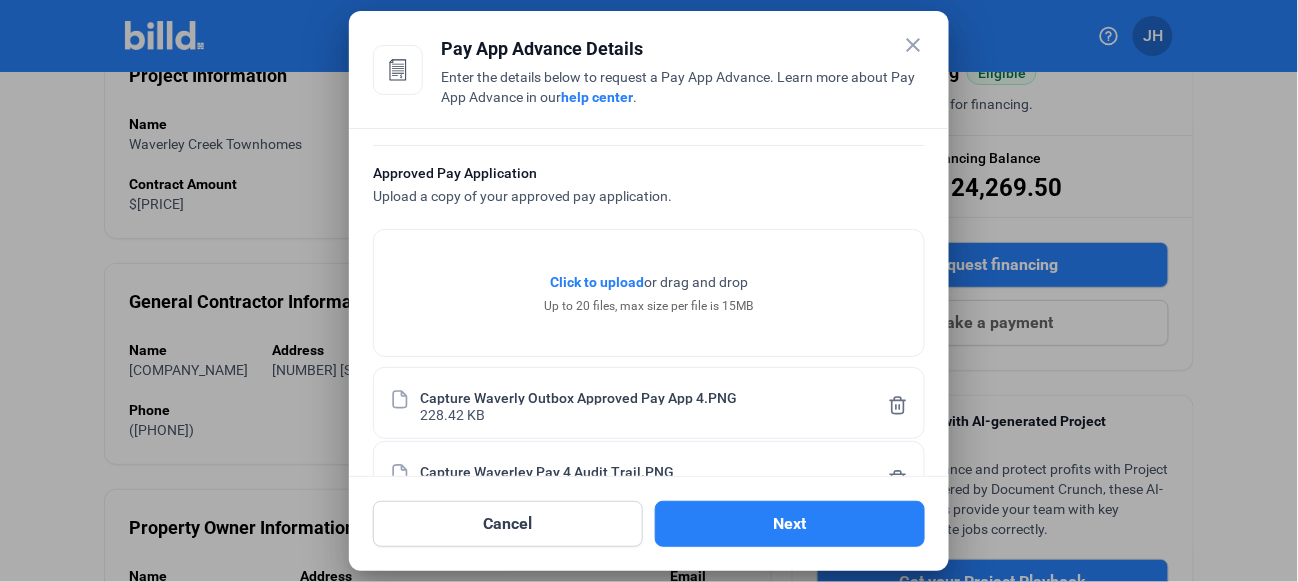 click on "Click to upload" 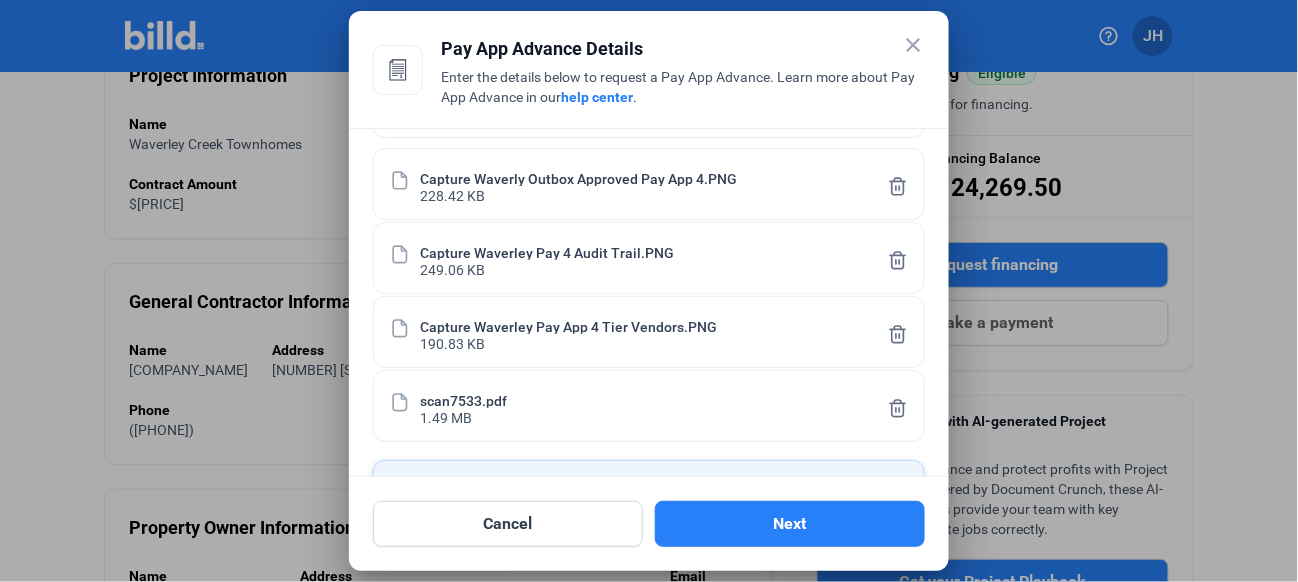 scroll, scrollTop: 758, scrollLeft: 0, axis: vertical 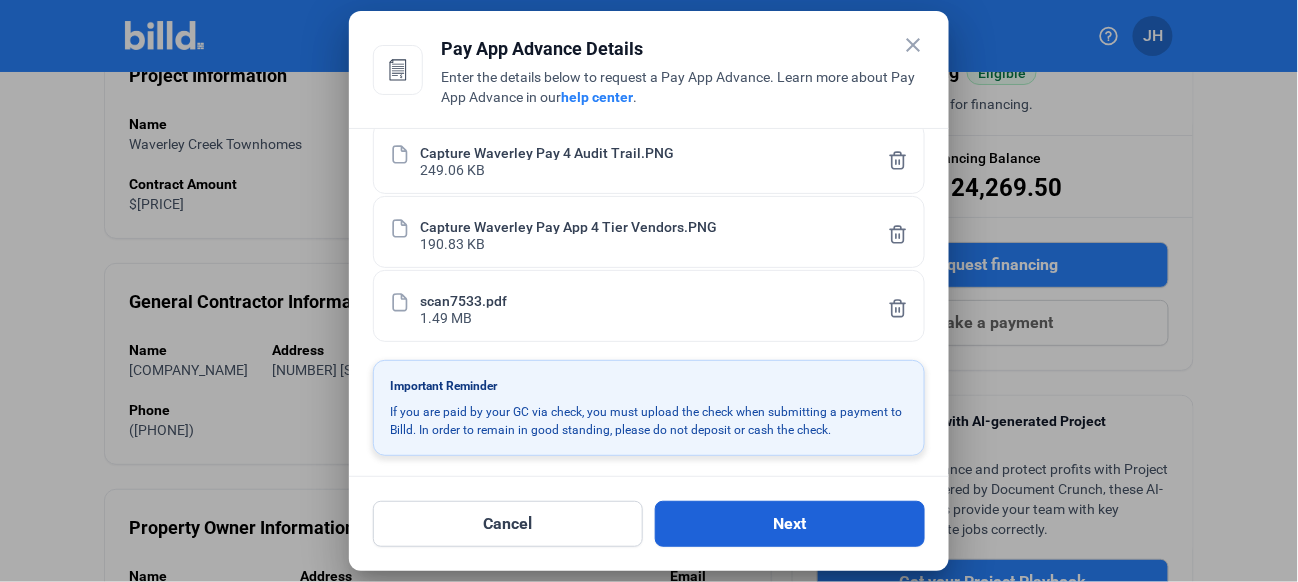 click on "Next" at bounding box center [790, 524] 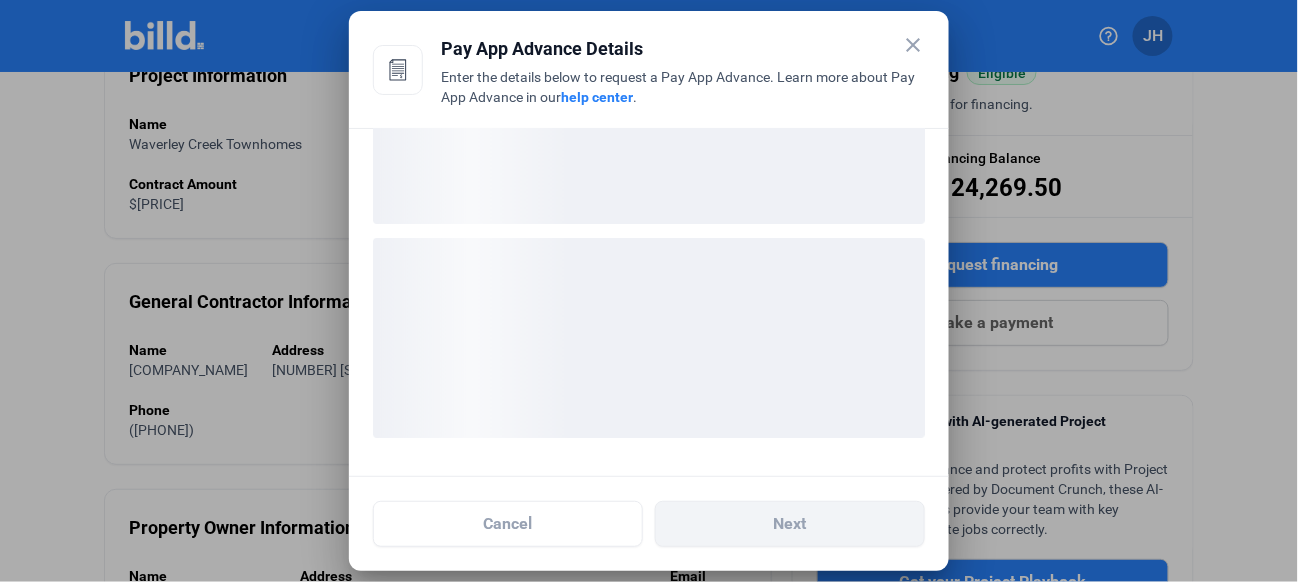 scroll, scrollTop: 125, scrollLeft: 0, axis: vertical 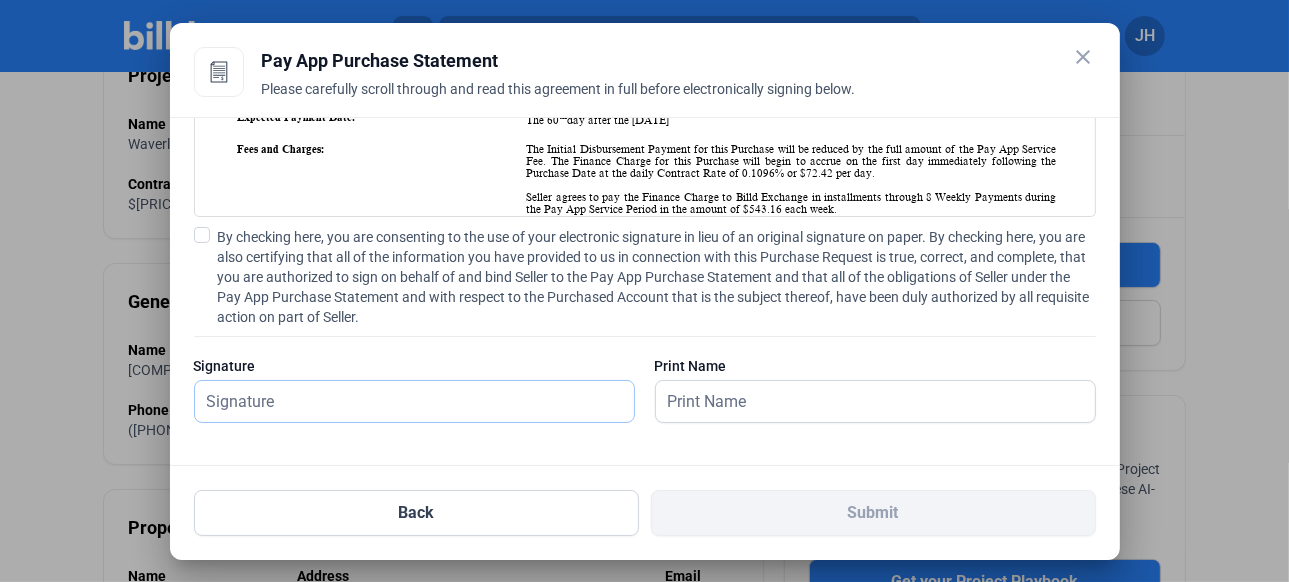 click at bounding box center (403, 401) 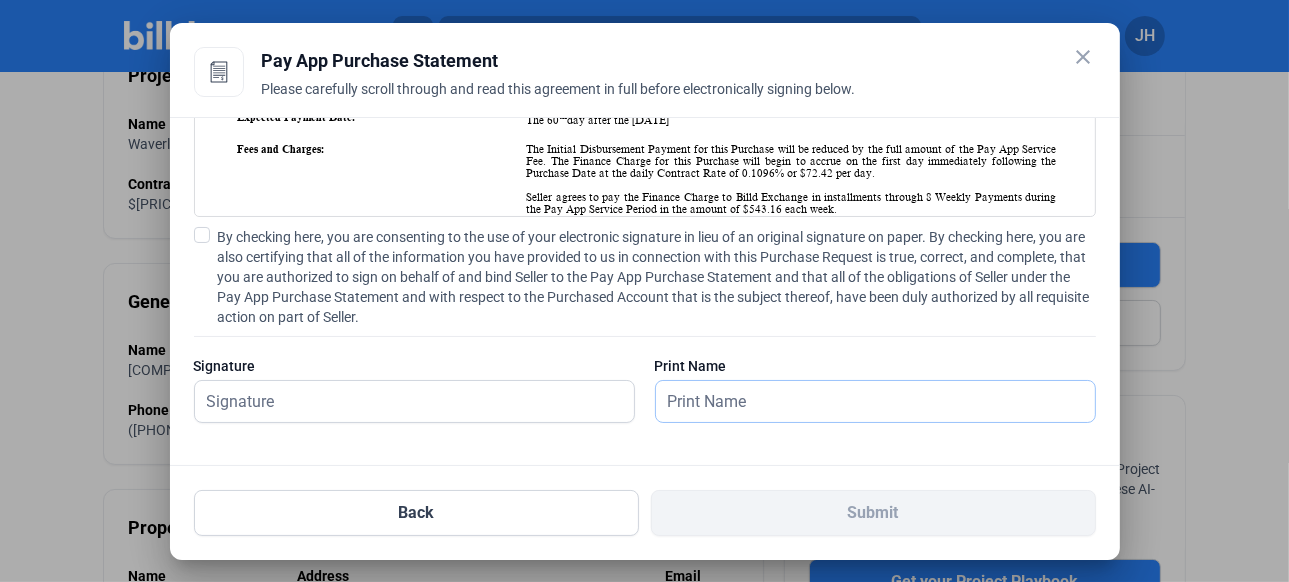 click at bounding box center [864, 401] 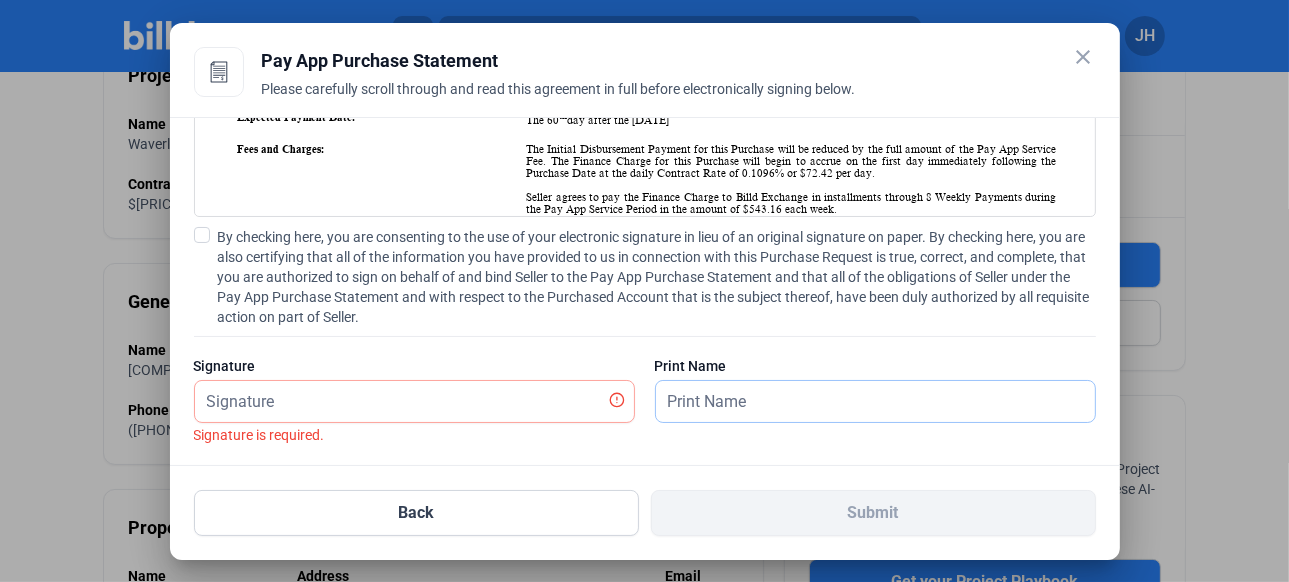 type on "[FIRST] [LAST]" 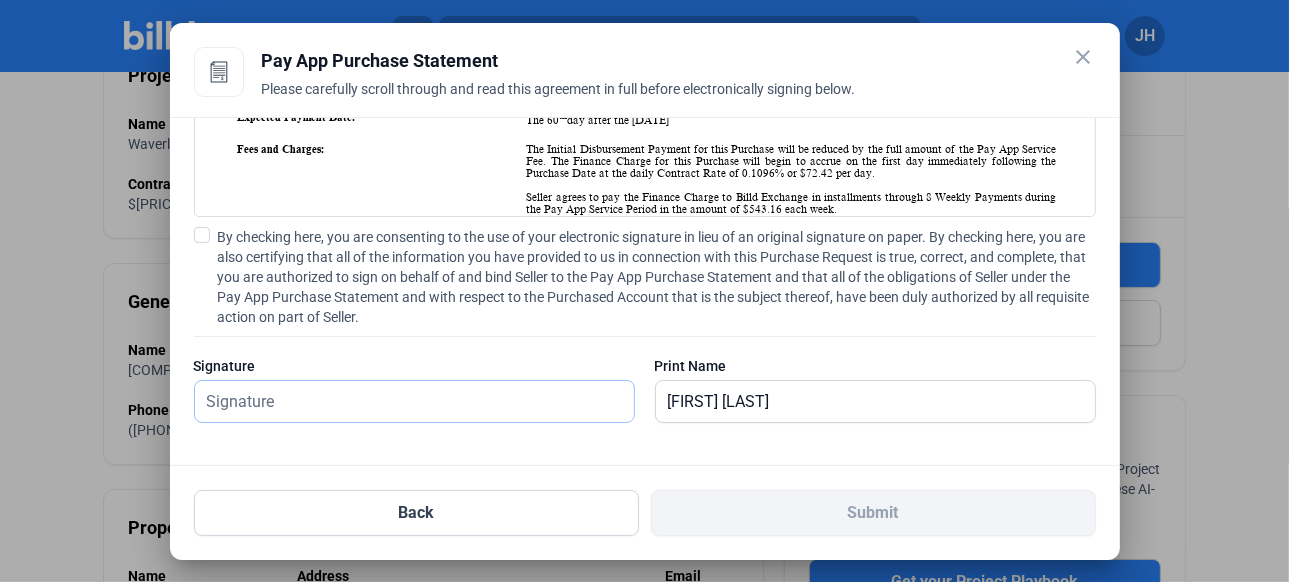 click at bounding box center [414, 401] 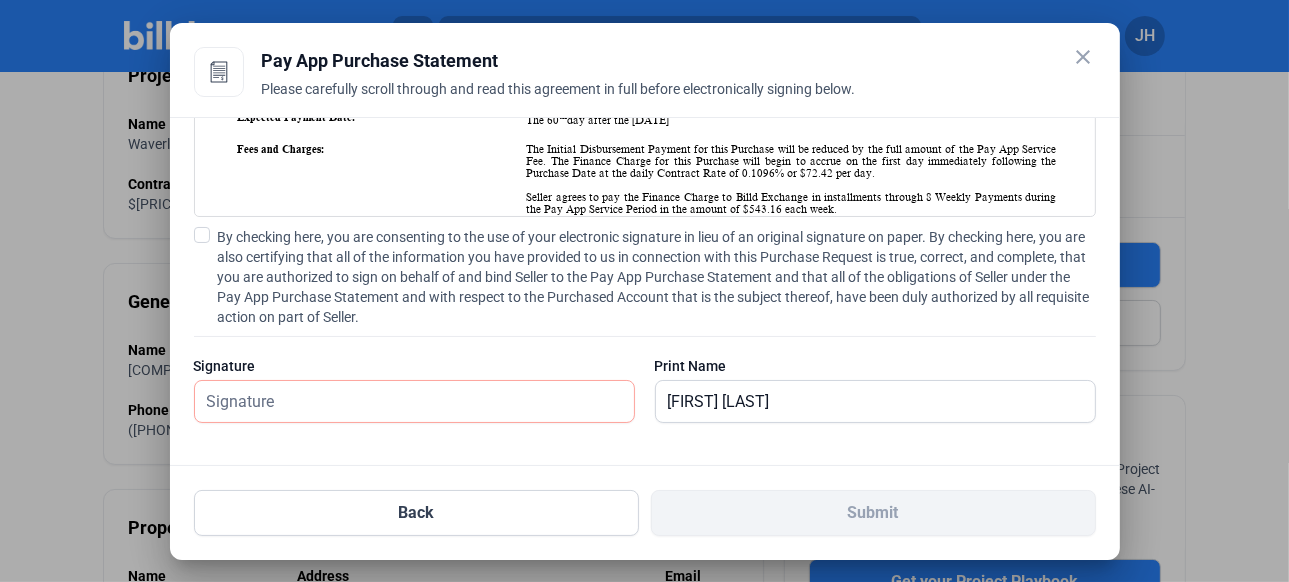 click at bounding box center [202, 235] 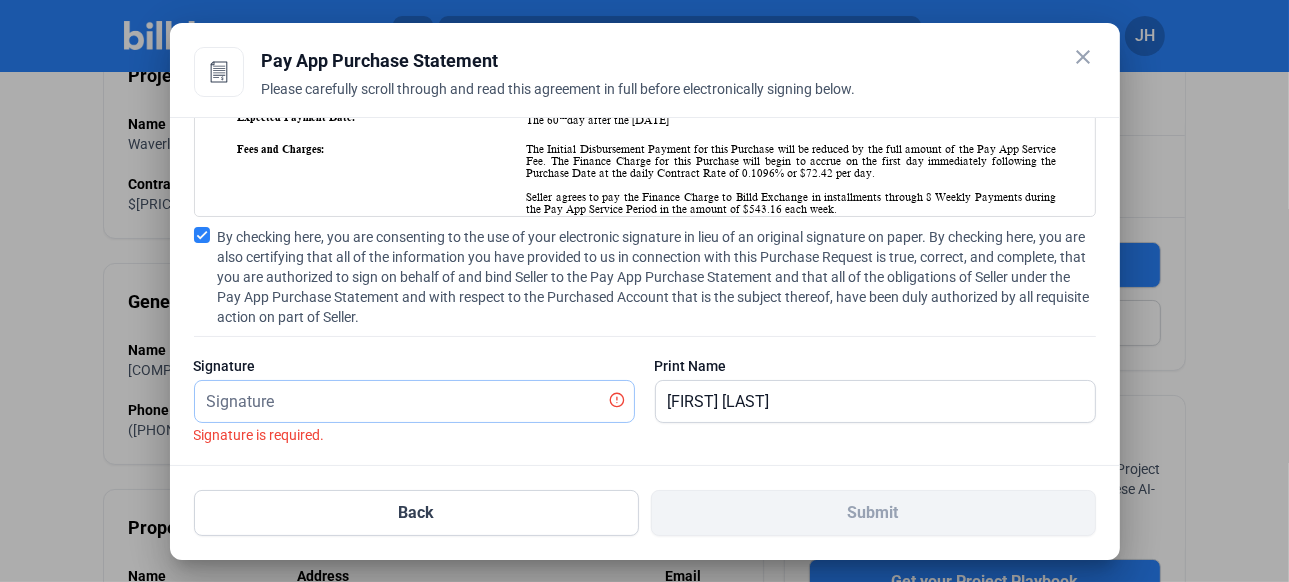 click at bounding box center (403, 401) 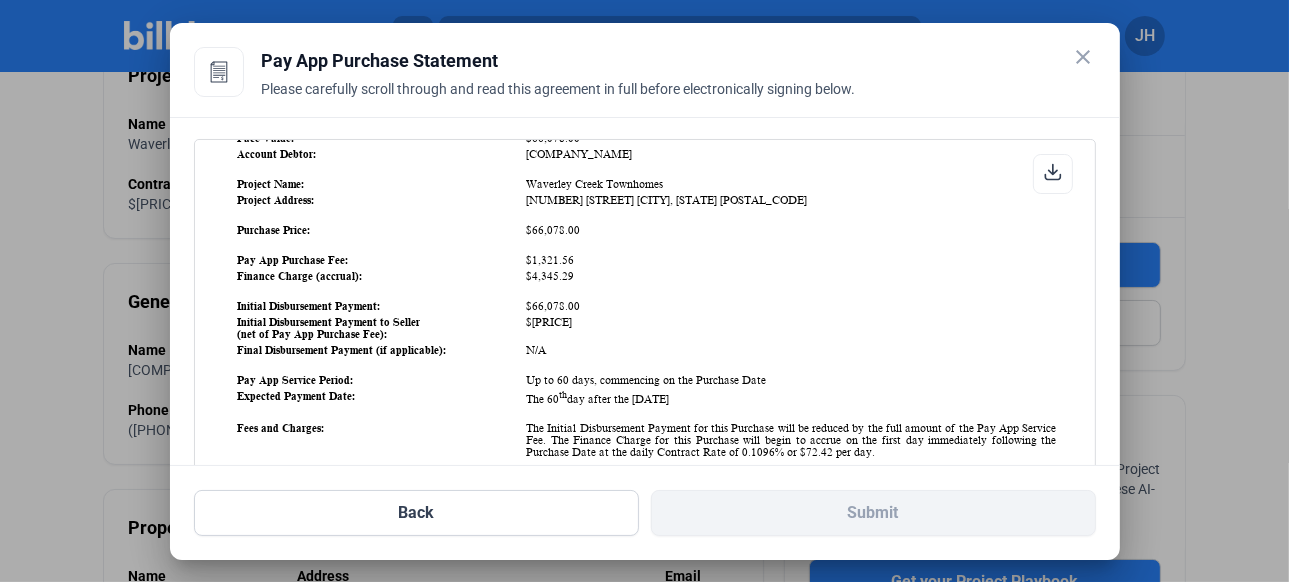 scroll, scrollTop: 4, scrollLeft: 0, axis: vertical 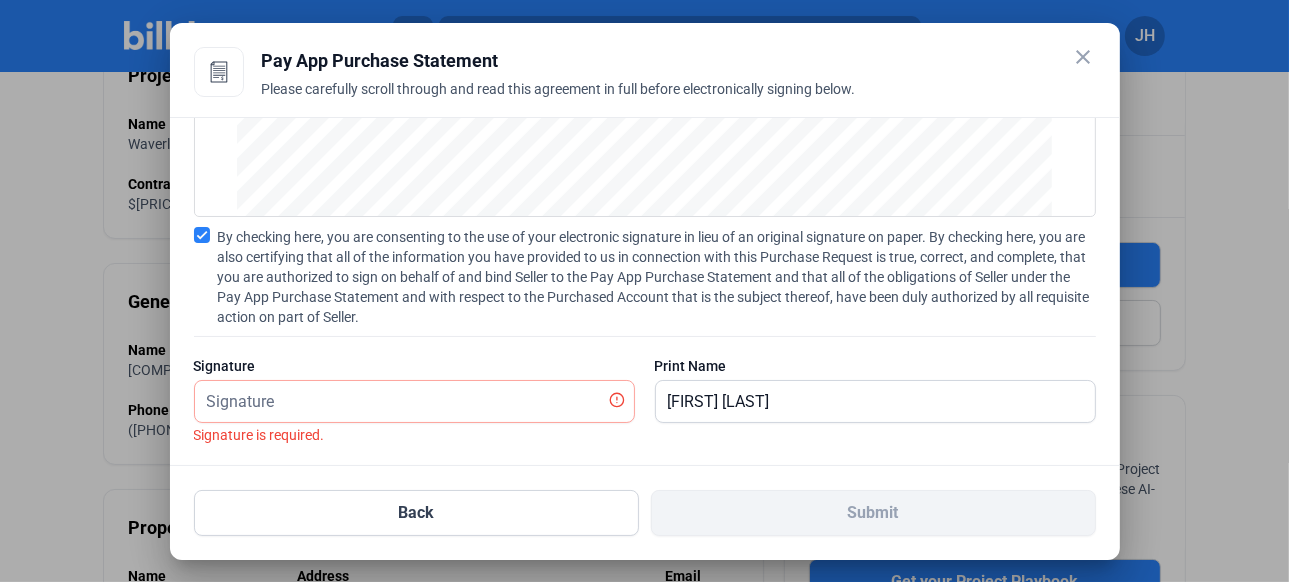 click 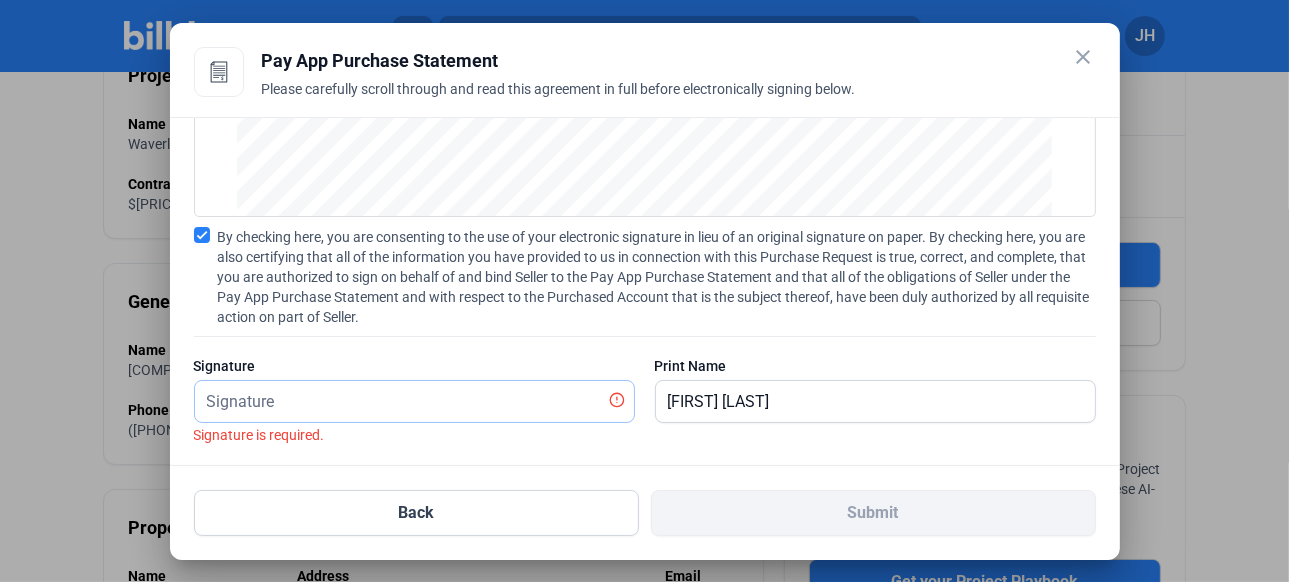 click at bounding box center [403, 401] 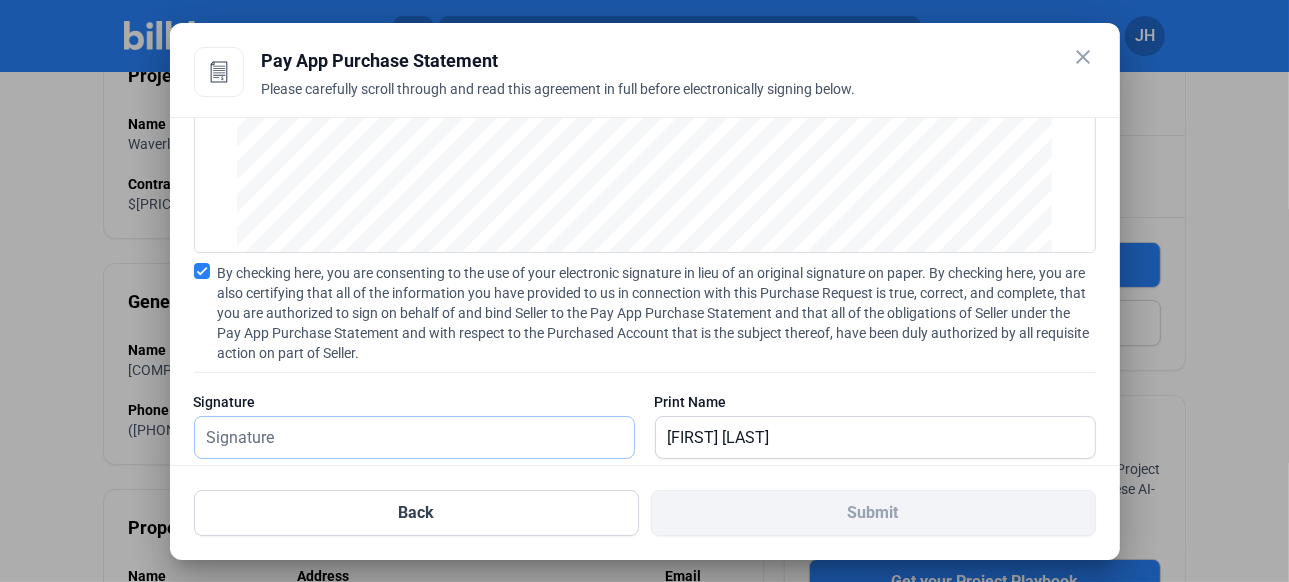 scroll, scrollTop: 279, scrollLeft: 0, axis: vertical 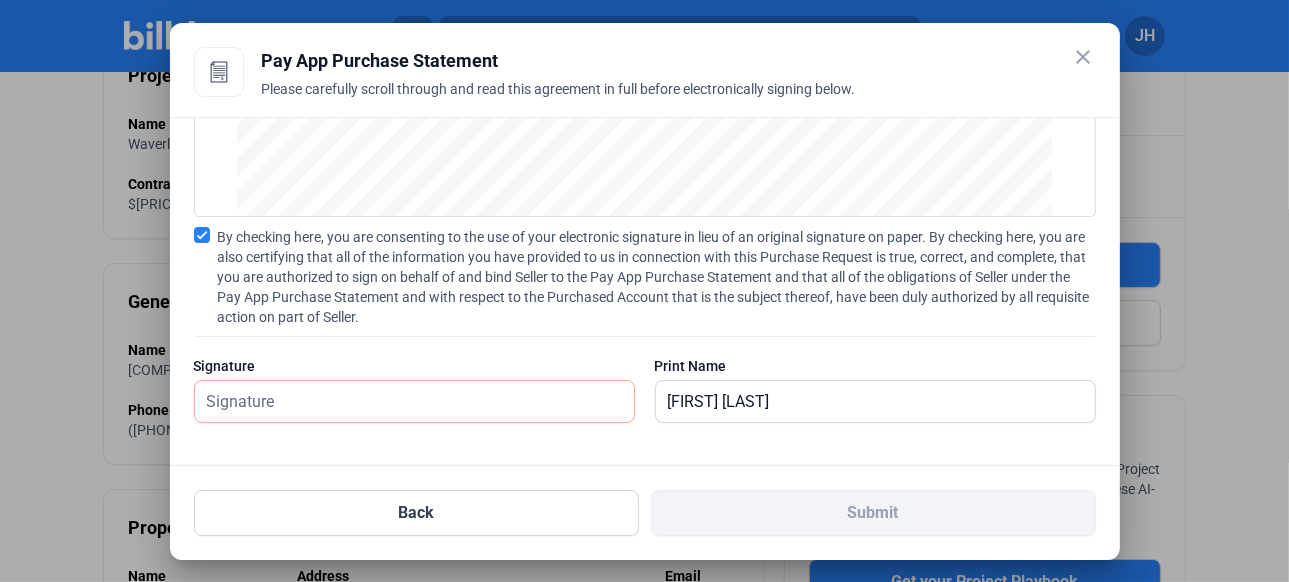 click at bounding box center (202, 235) 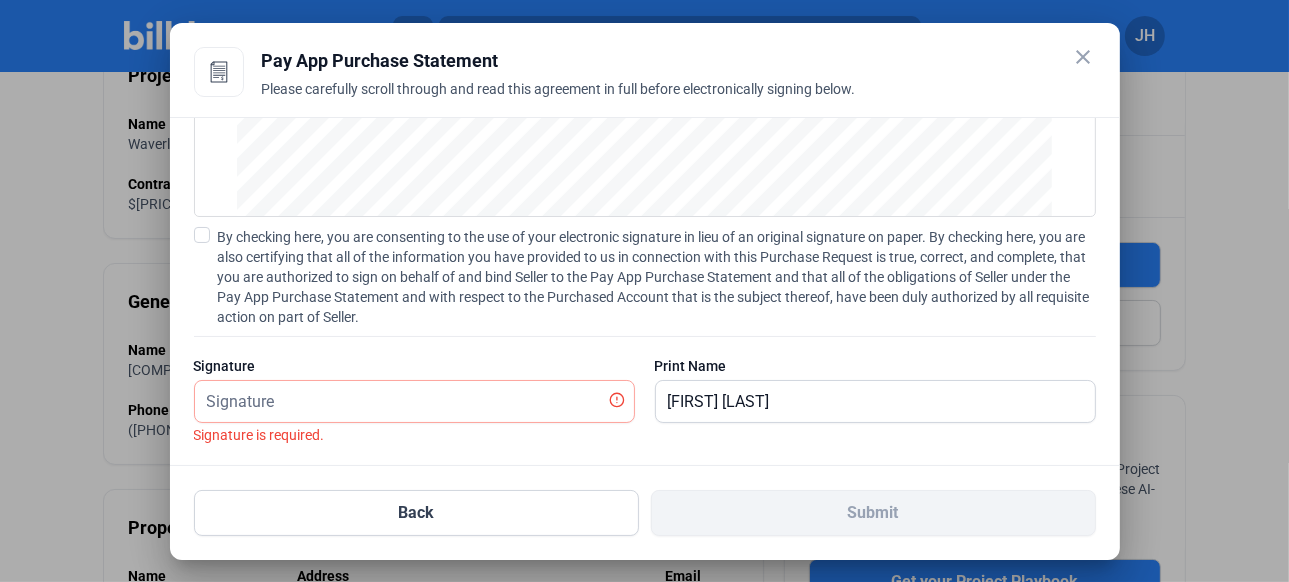 click at bounding box center (202, 235) 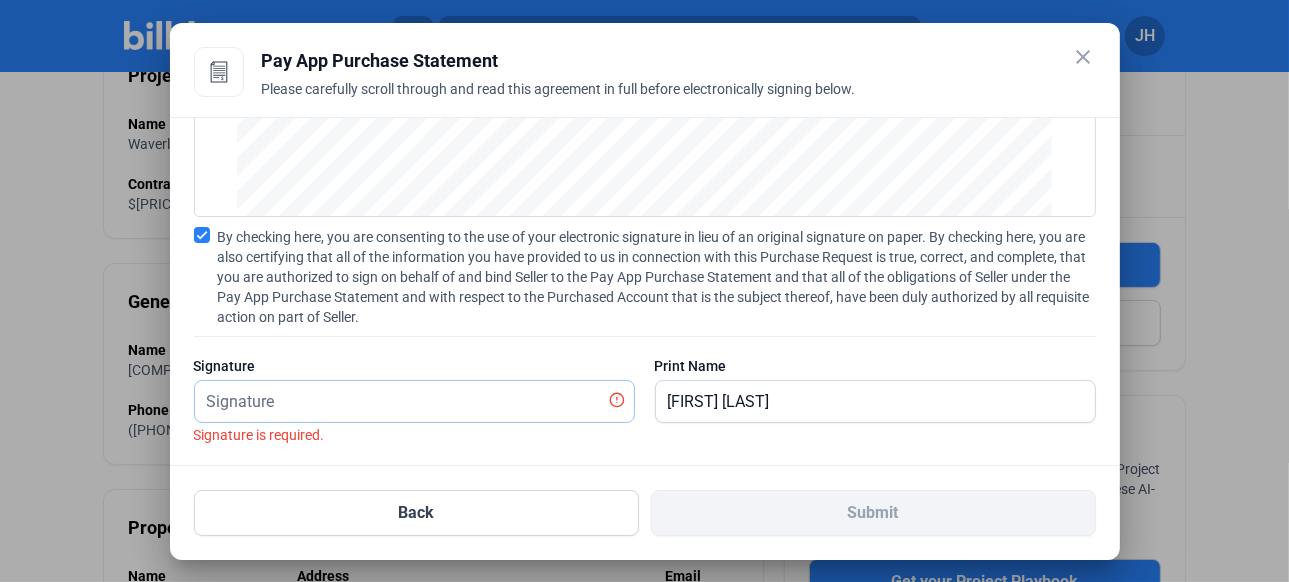 click at bounding box center [403, 401] 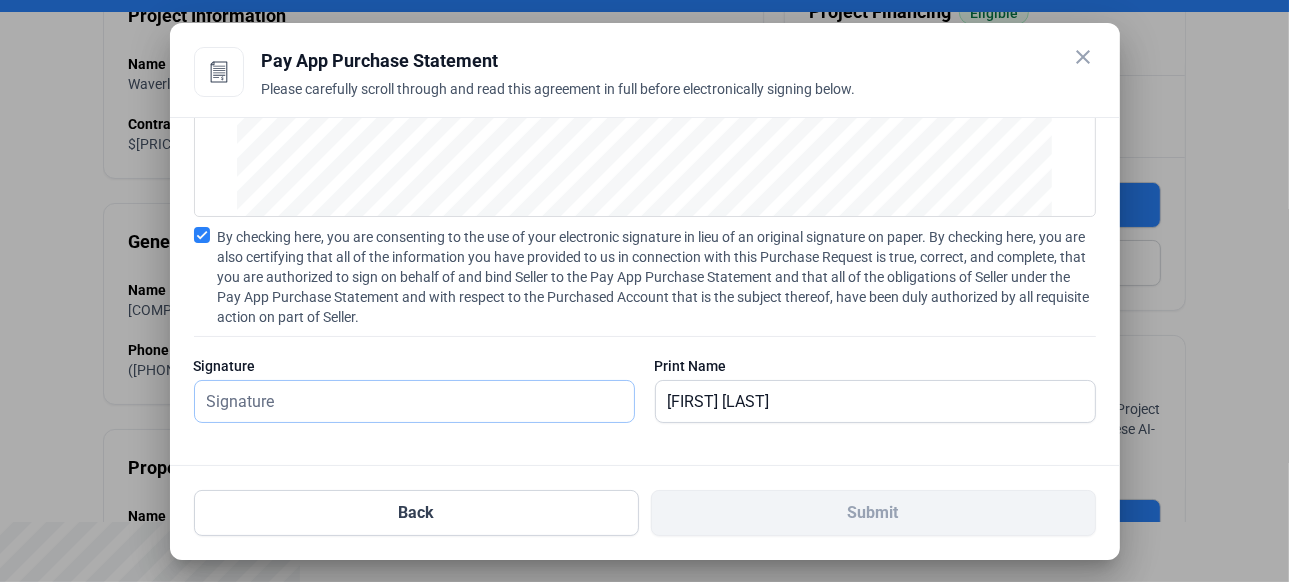 scroll, scrollTop: 100, scrollLeft: 0, axis: vertical 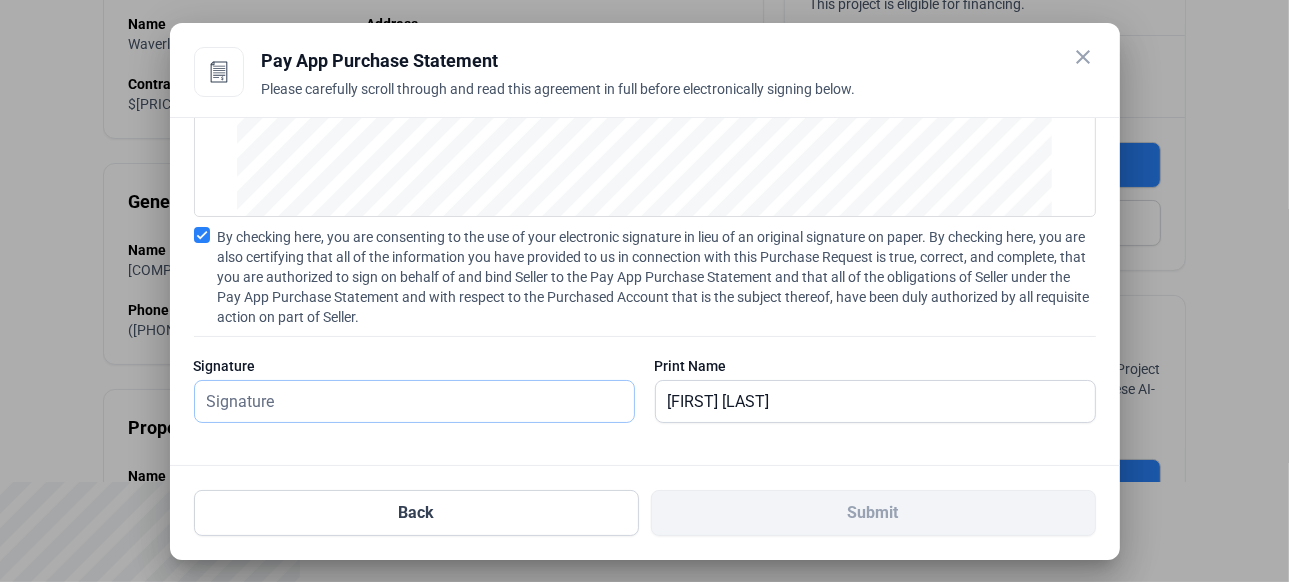 click at bounding box center [414, 401] 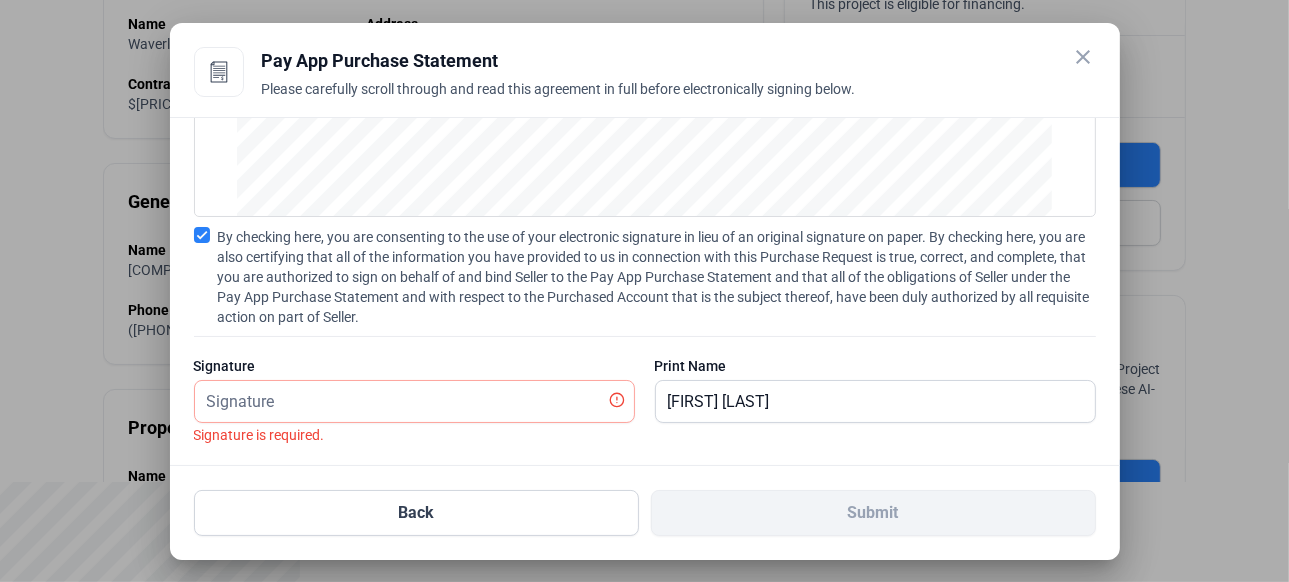 scroll, scrollTop: 5463, scrollLeft: 0, axis: vertical 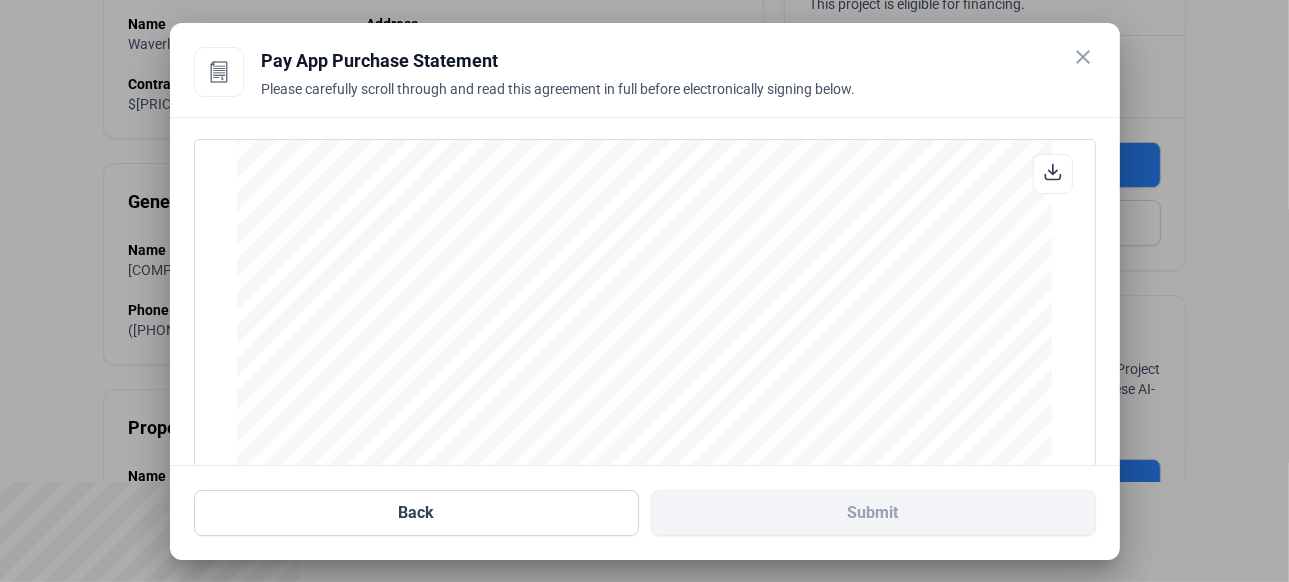 click 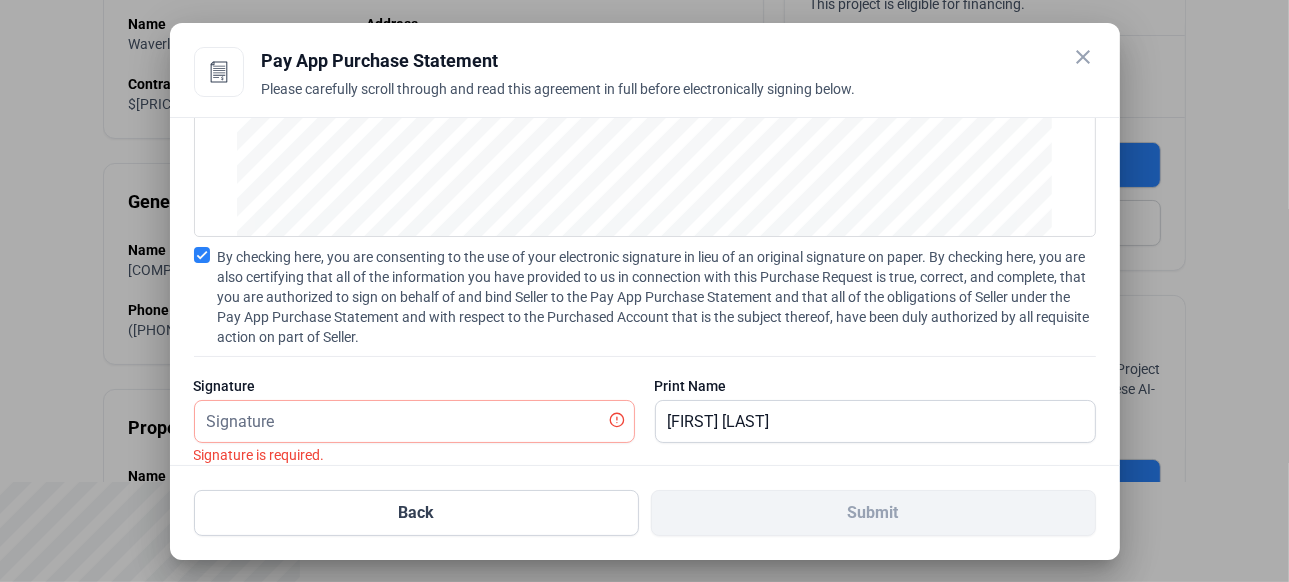 scroll, scrollTop: 279, scrollLeft: 0, axis: vertical 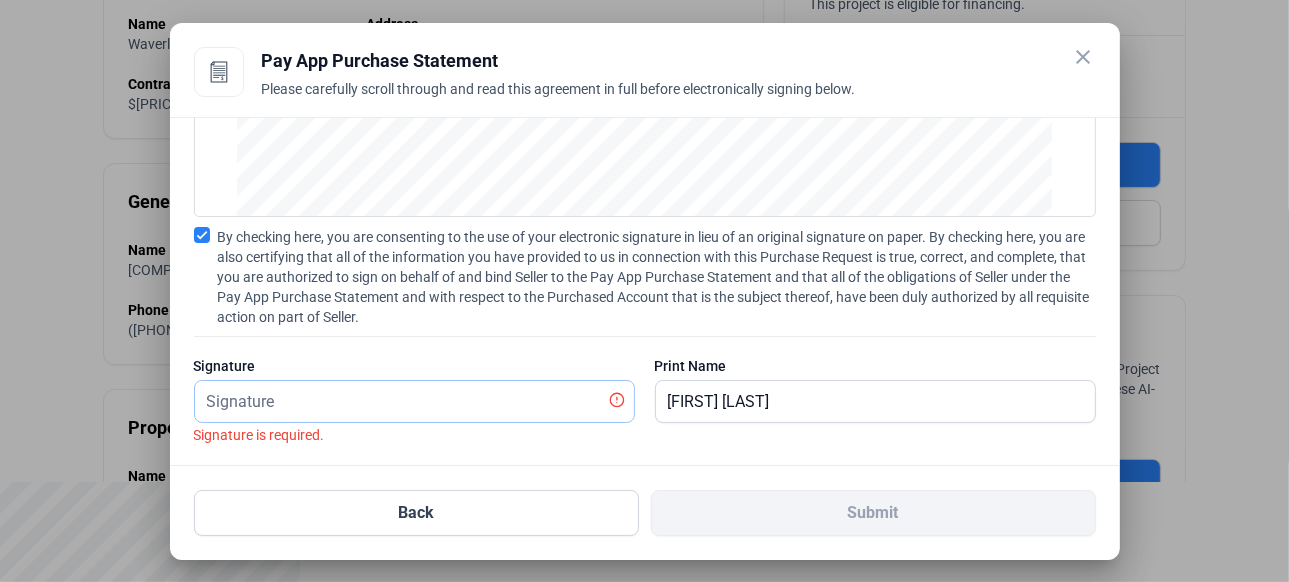 click at bounding box center [403, 401] 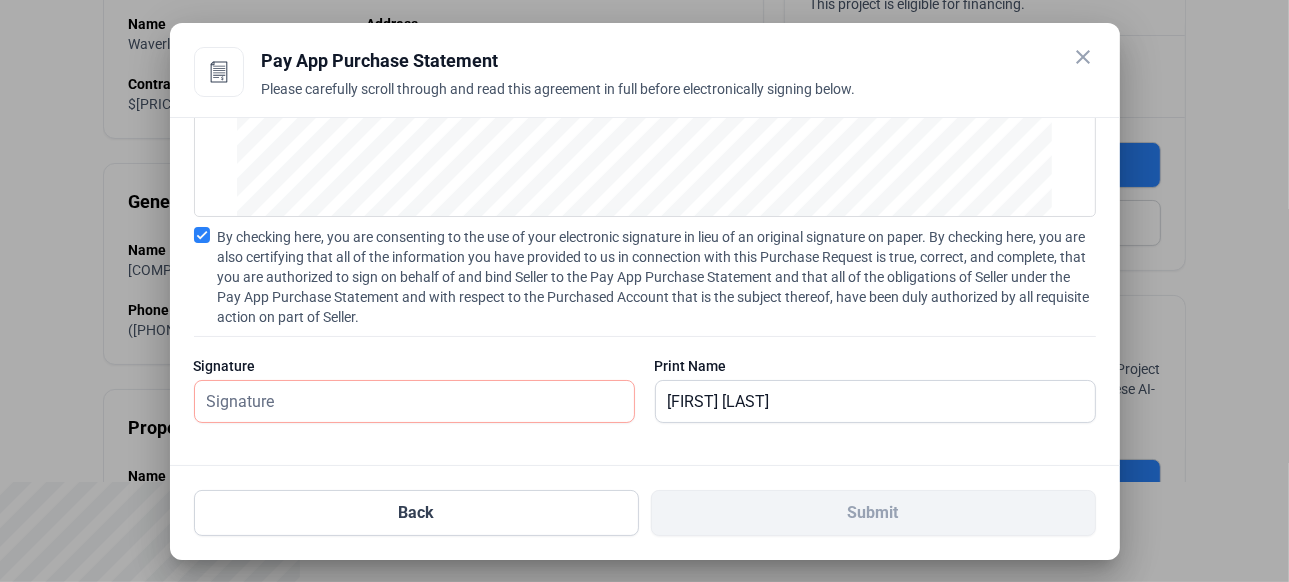 click 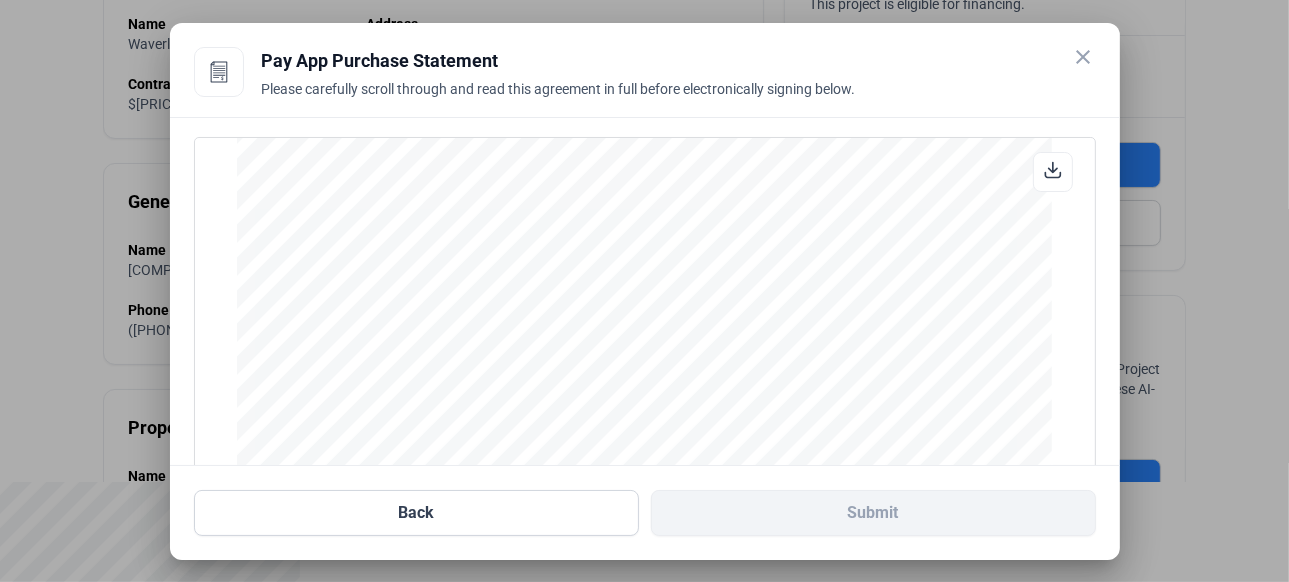 scroll, scrollTop: 0, scrollLeft: 0, axis: both 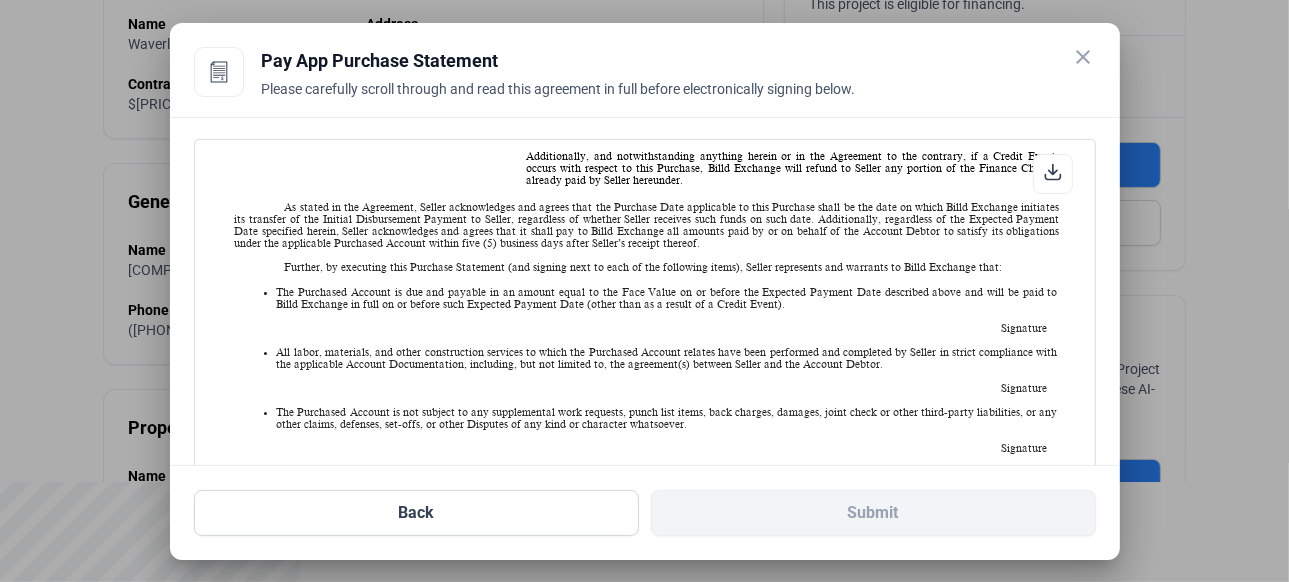 click on "Signature" at bounding box center (667, 328) 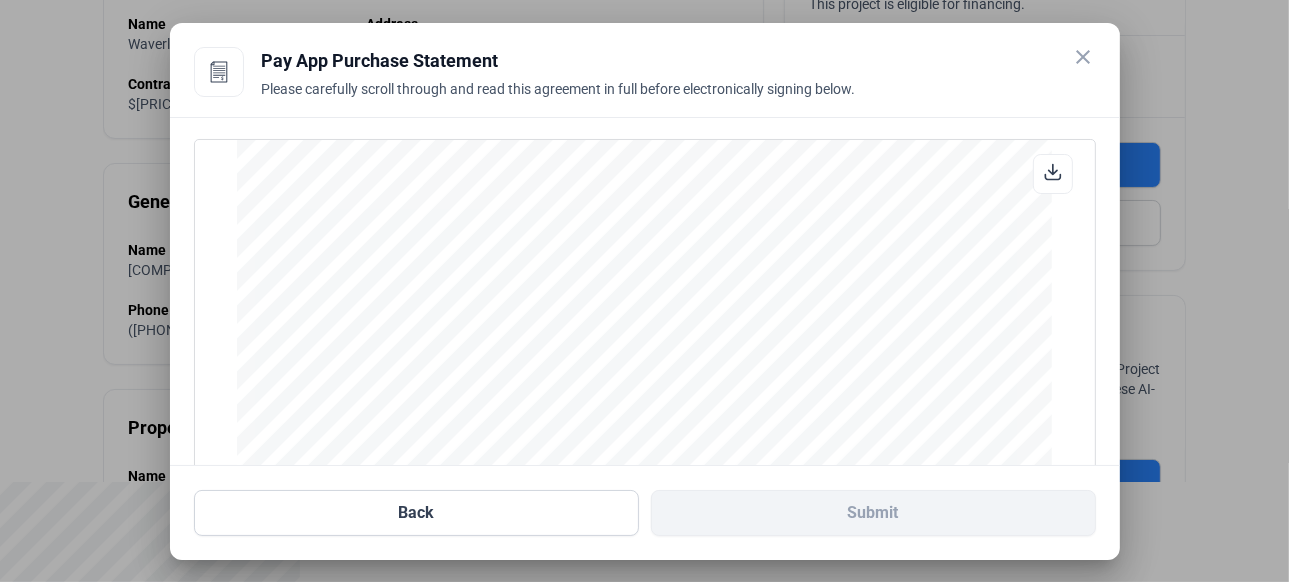 scroll, scrollTop: 7851, scrollLeft: 0, axis: vertical 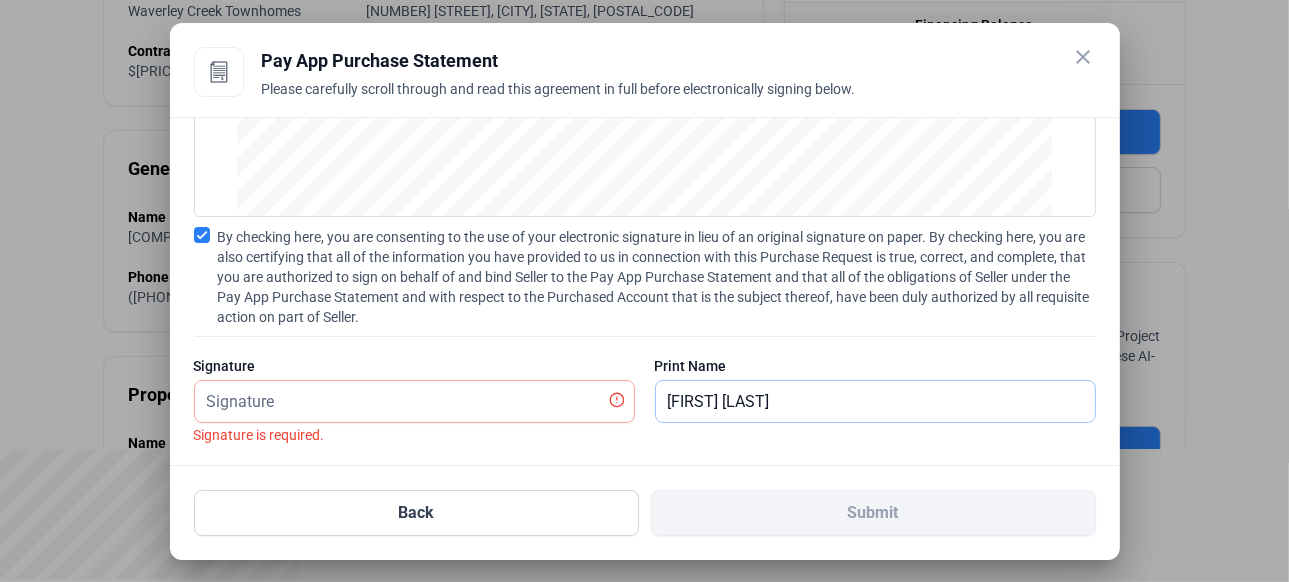 click on "[FIRST] [LAST]" at bounding box center (875, 401) 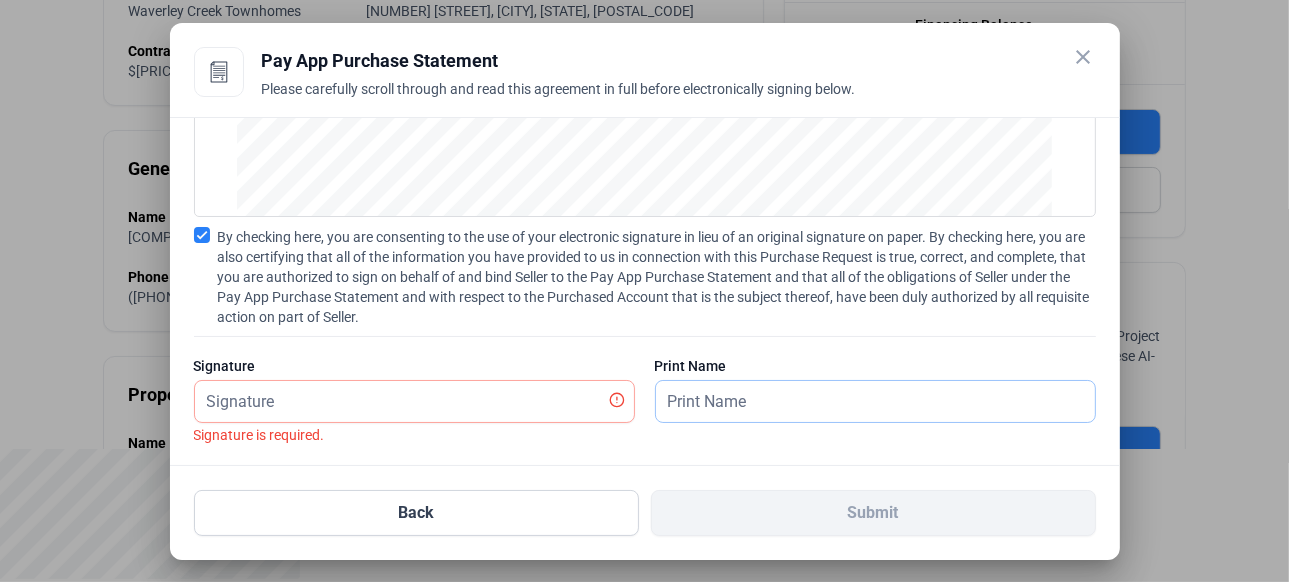 type 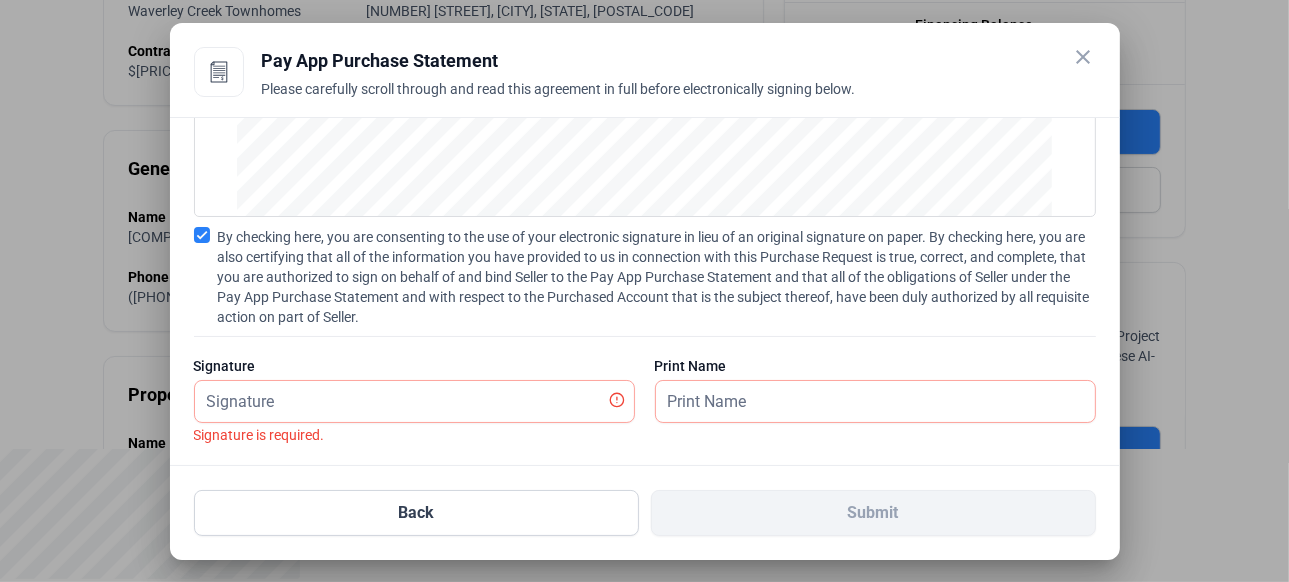click at bounding box center (202, 235) 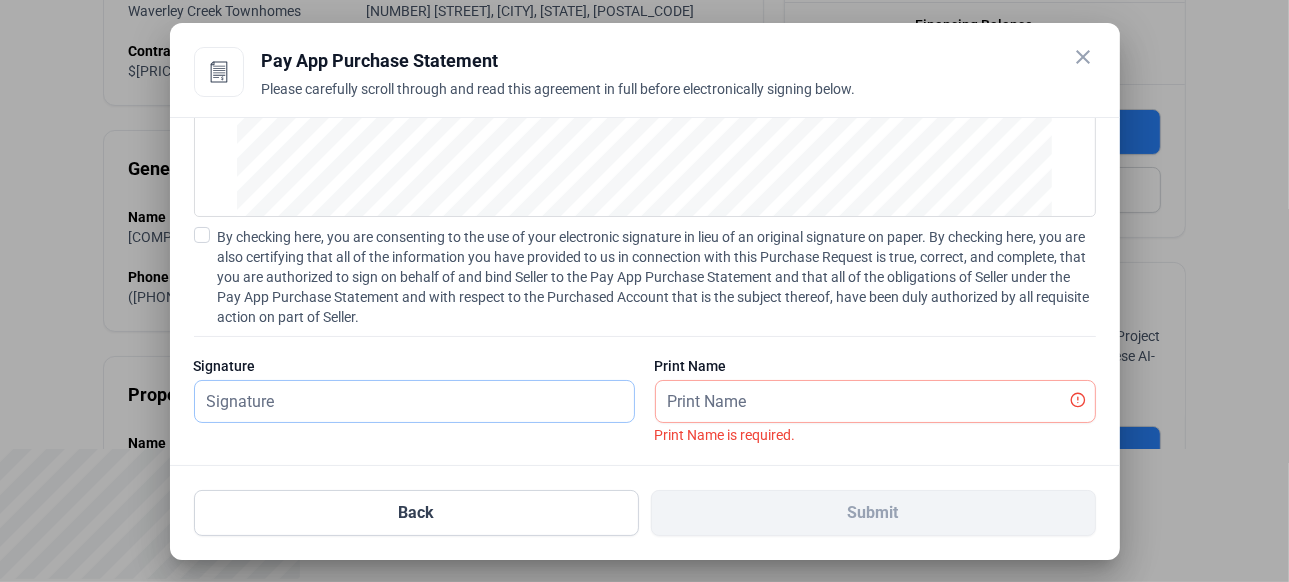 click at bounding box center (414, 401) 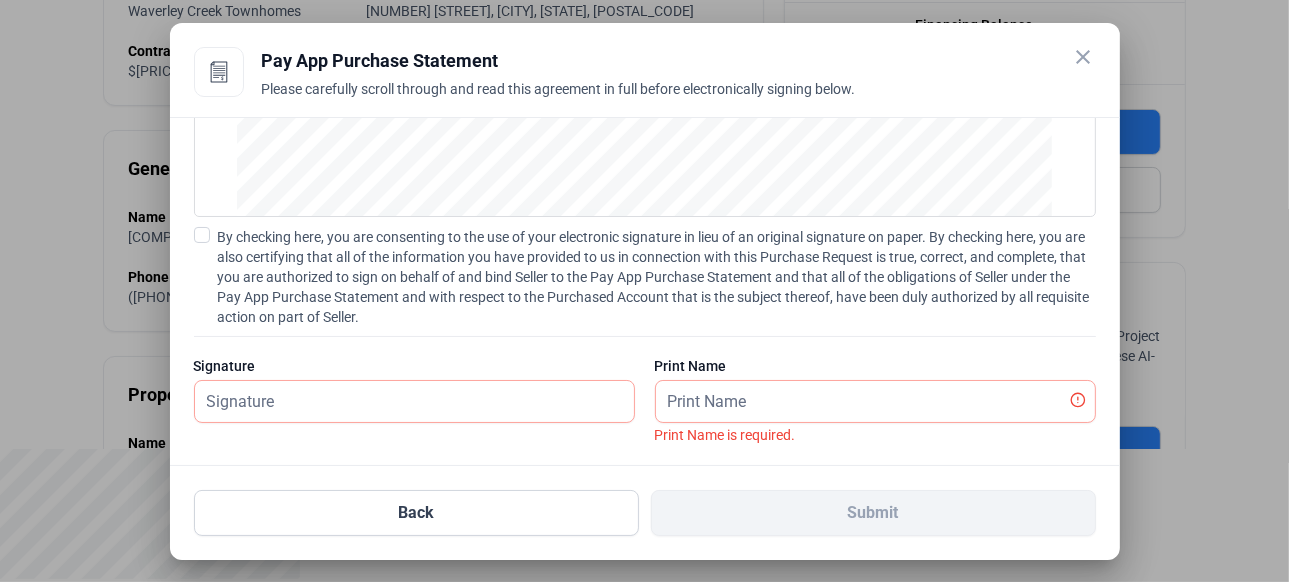 click at bounding box center [202, 235] 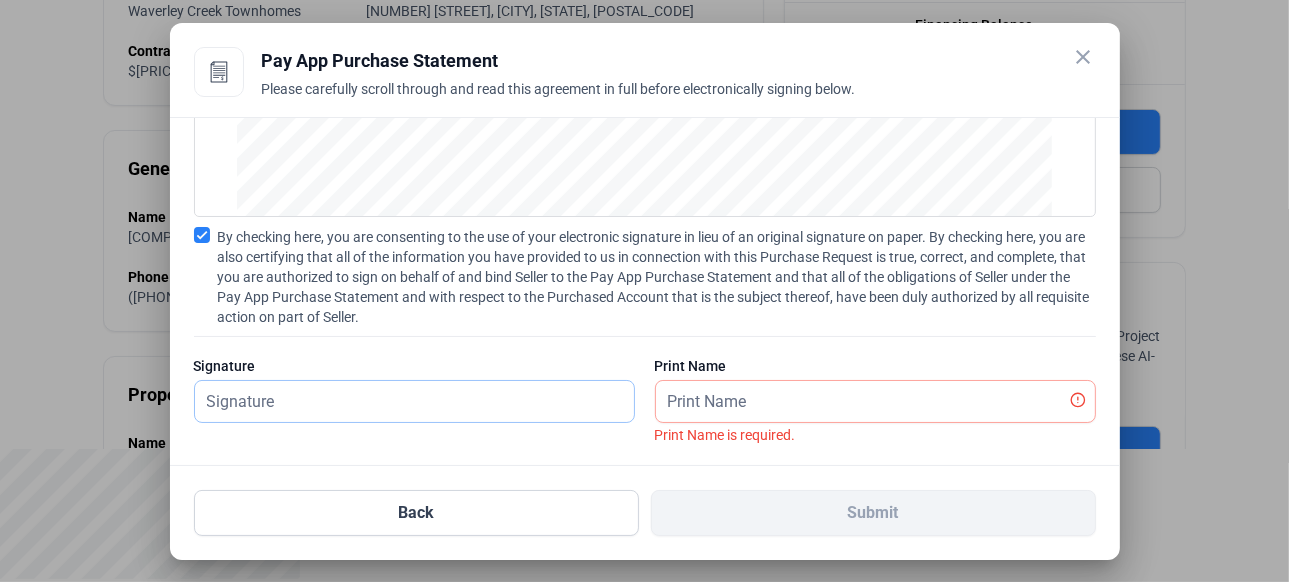 click at bounding box center [414, 401] 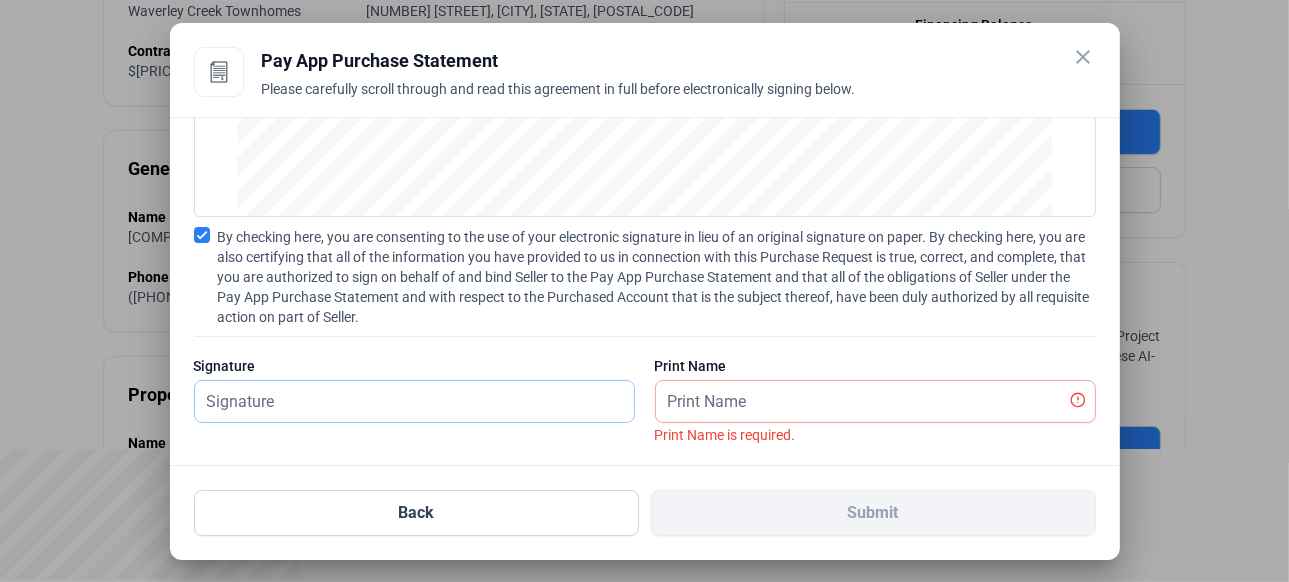 type on "p" 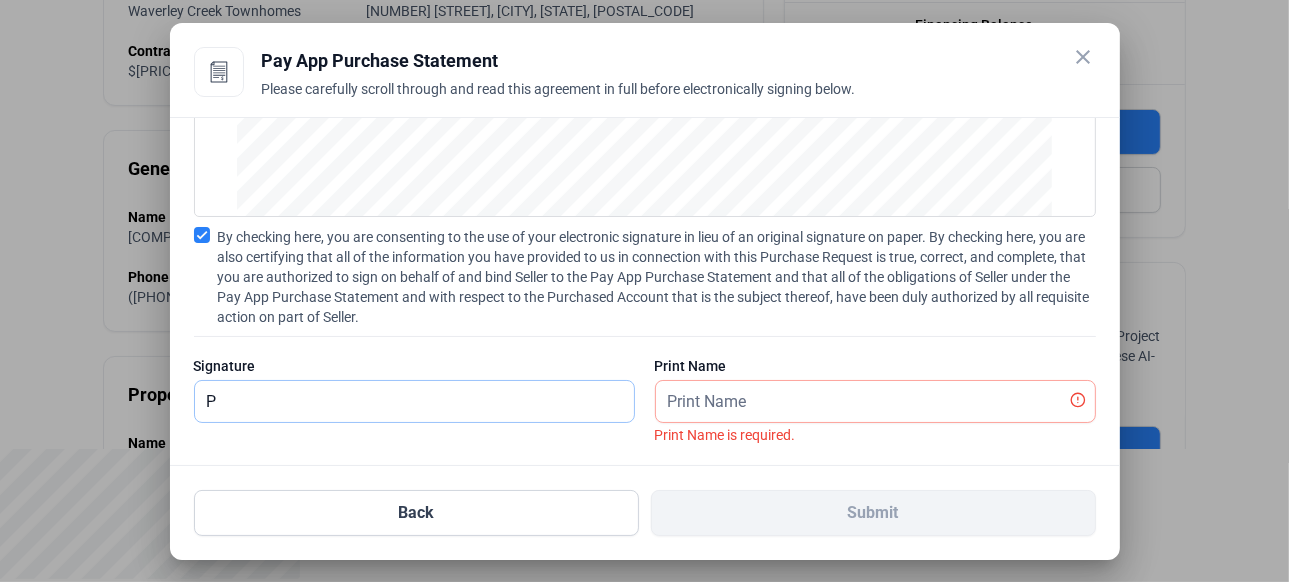 scroll, scrollTop: 7853, scrollLeft: 0, axis: vertical 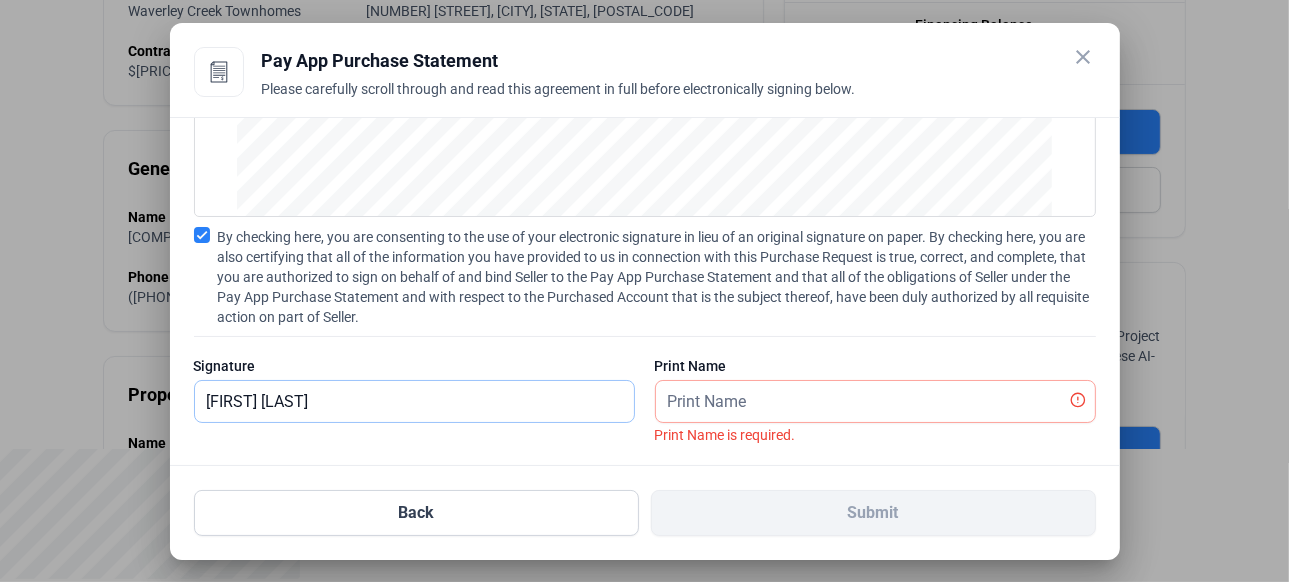 type on "[FIRST] [LAST]" 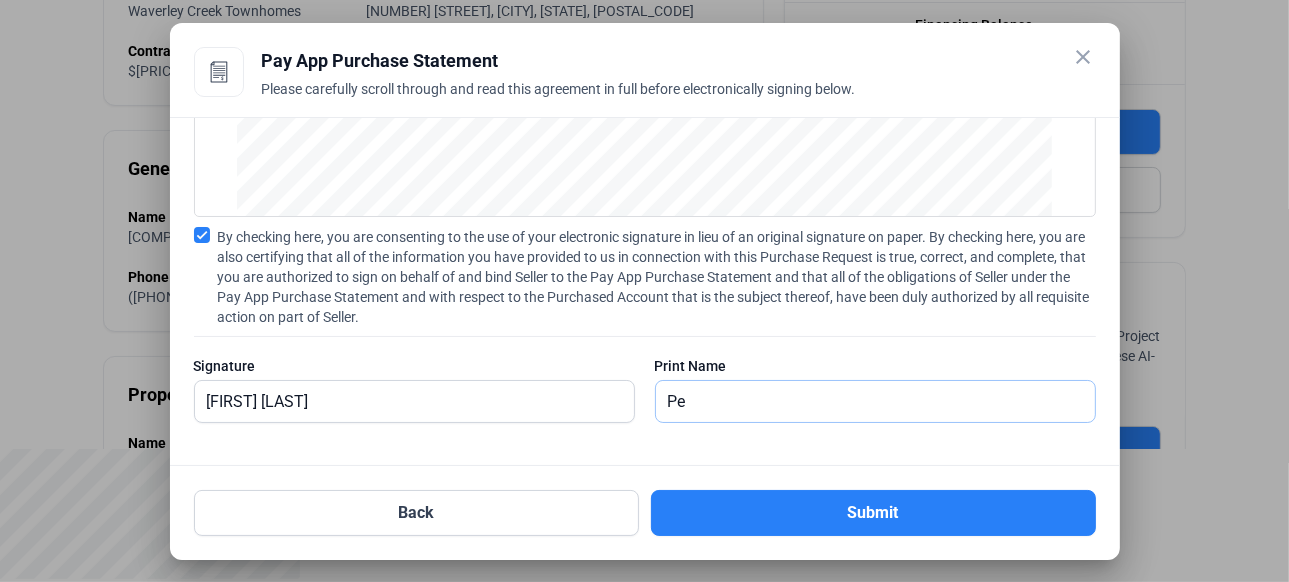 type on "[FIRST] [LAST]" 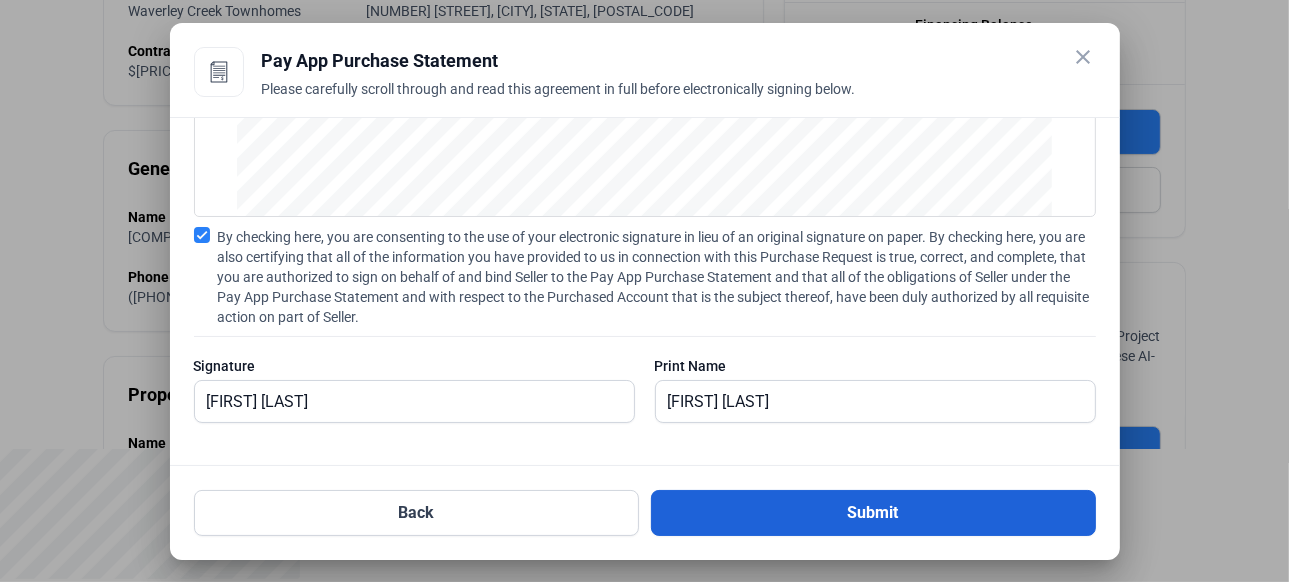 click on "Submit" at bounding box center (873, 513) 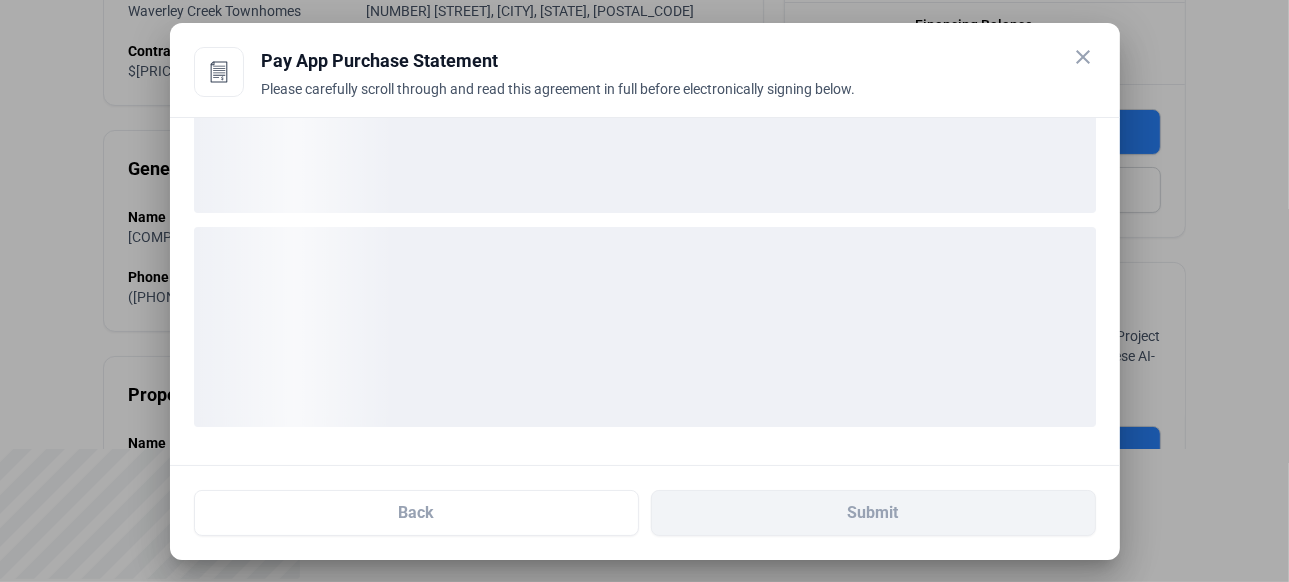 scroll, scrollTop: 125, scrollLeft: 0, axis: vertical 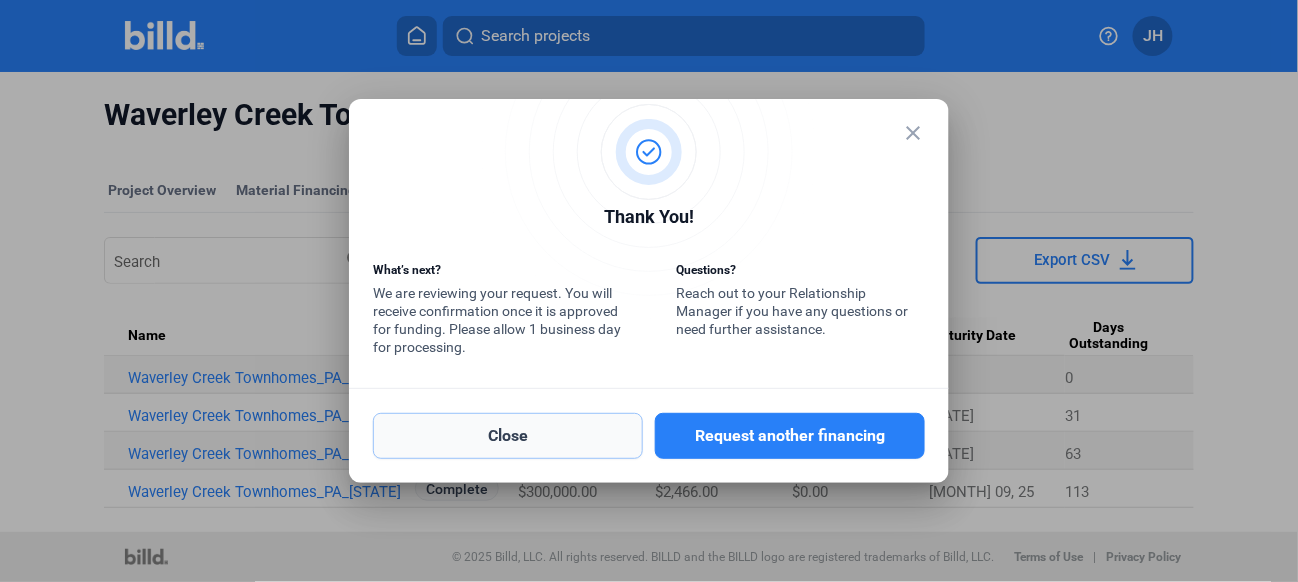 click on "Close" at bounding box center [508, 436] 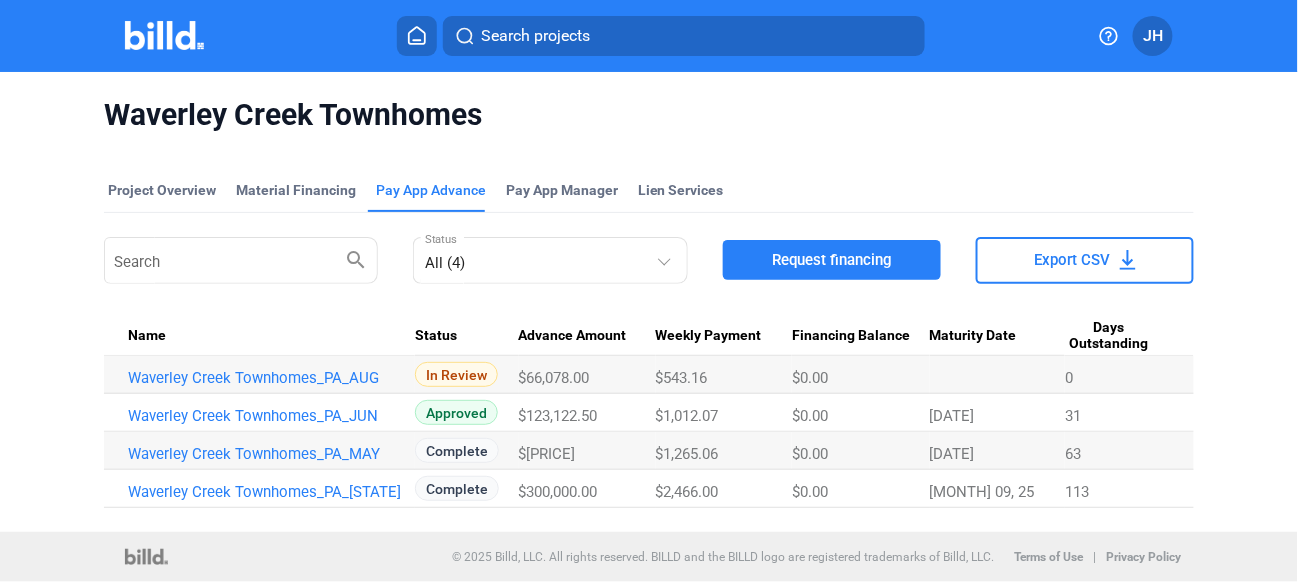 click on "JH" 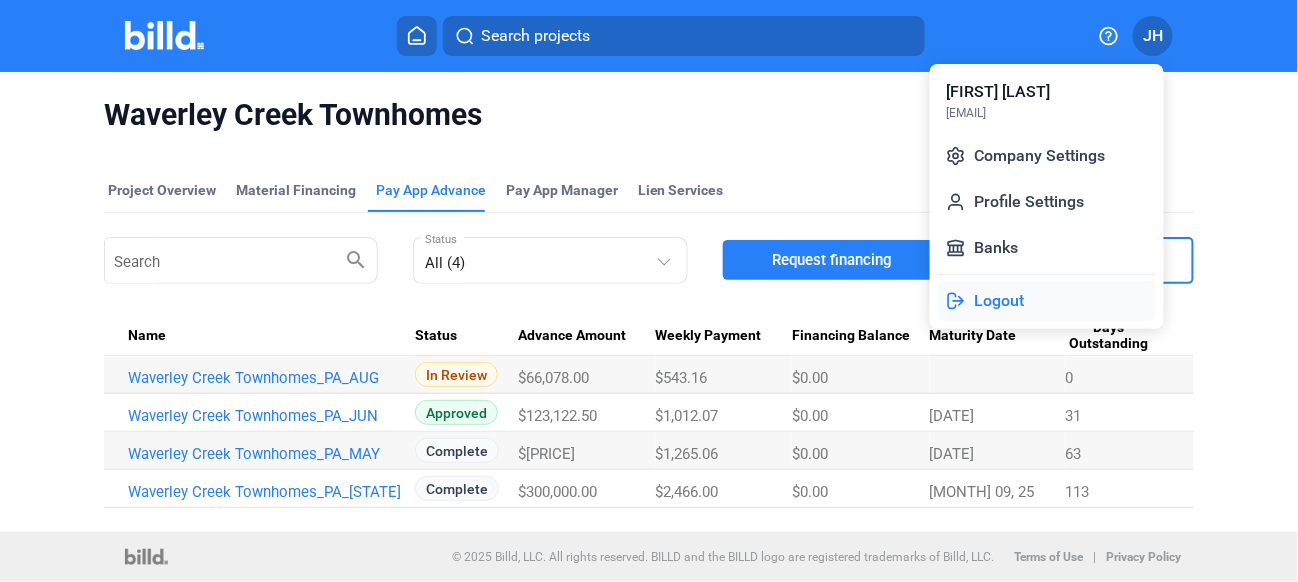 click on "Logout" at bounding box center (1047, 301) 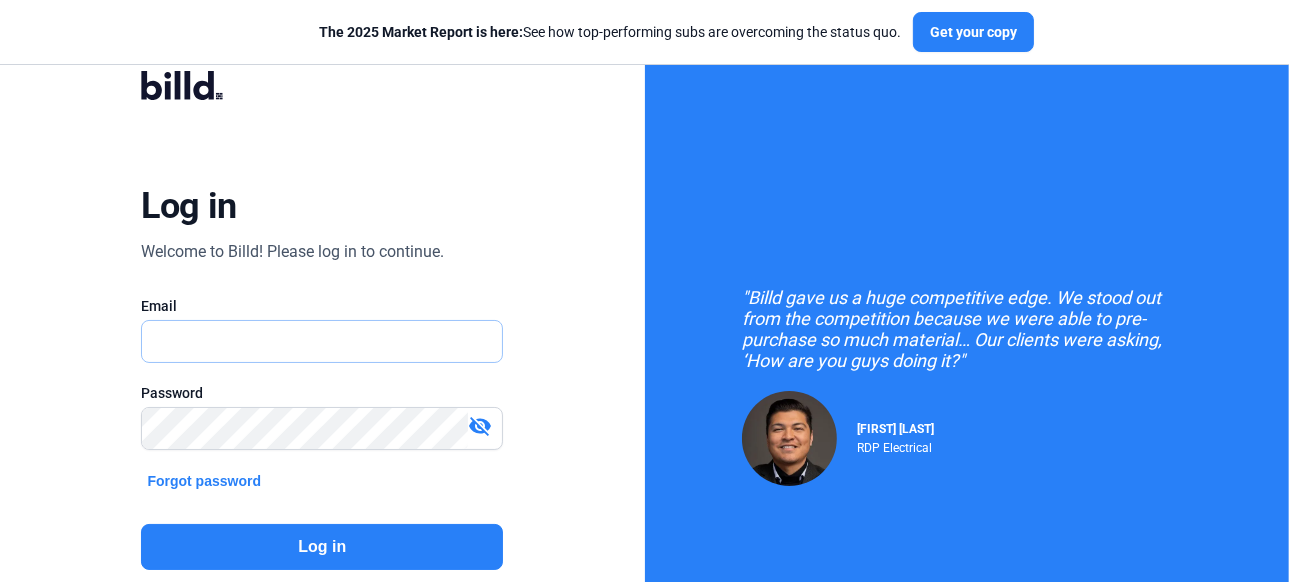 type on "[EMAIL]" 